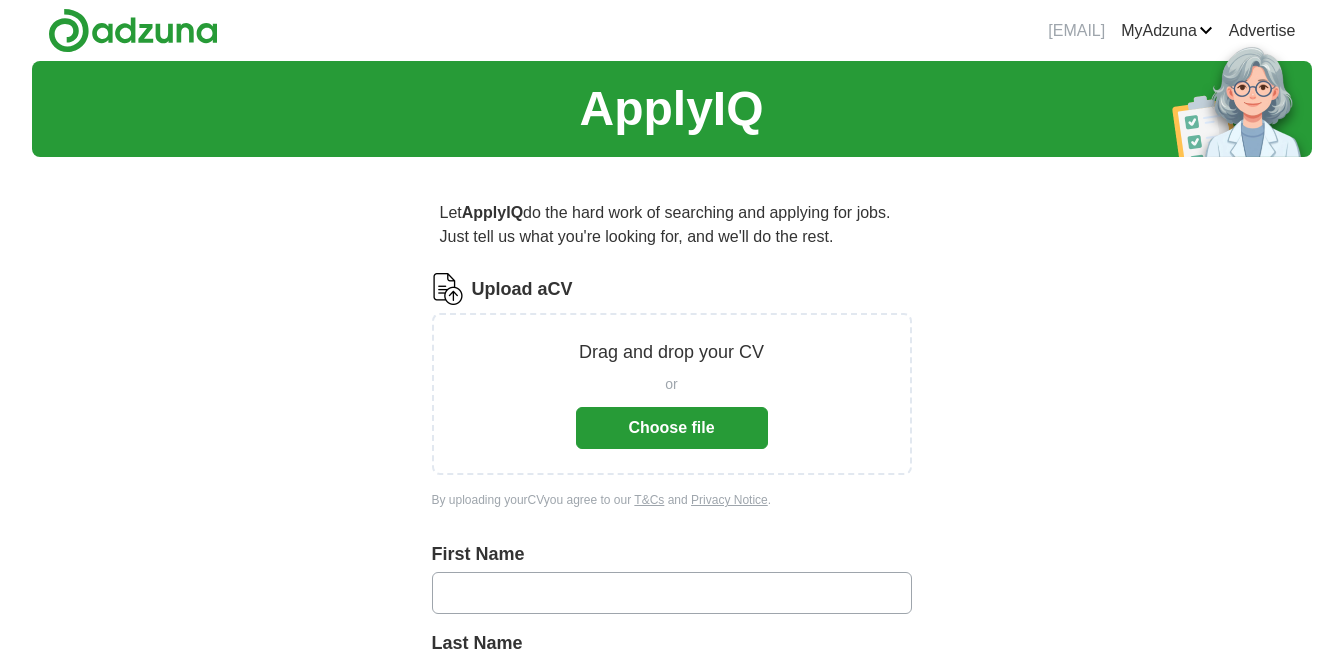 scroll, scrollTop: 0, scrollLeft: 0, axis: both 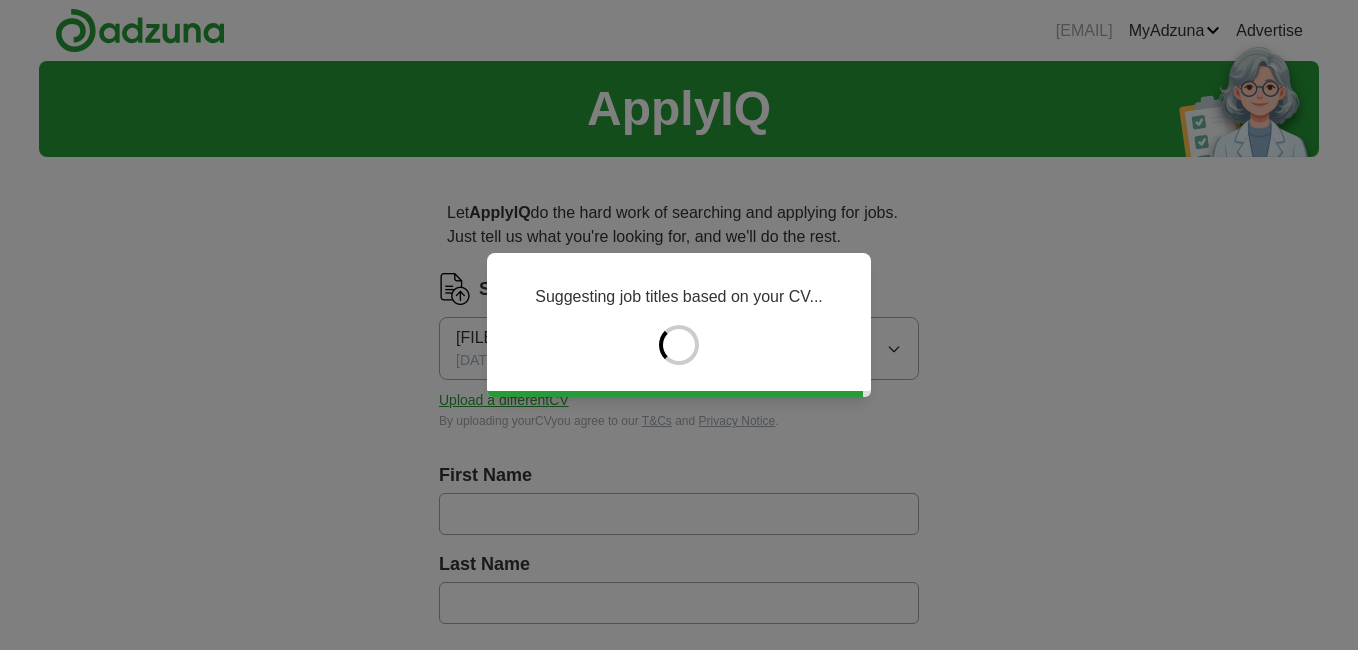 type on "******" 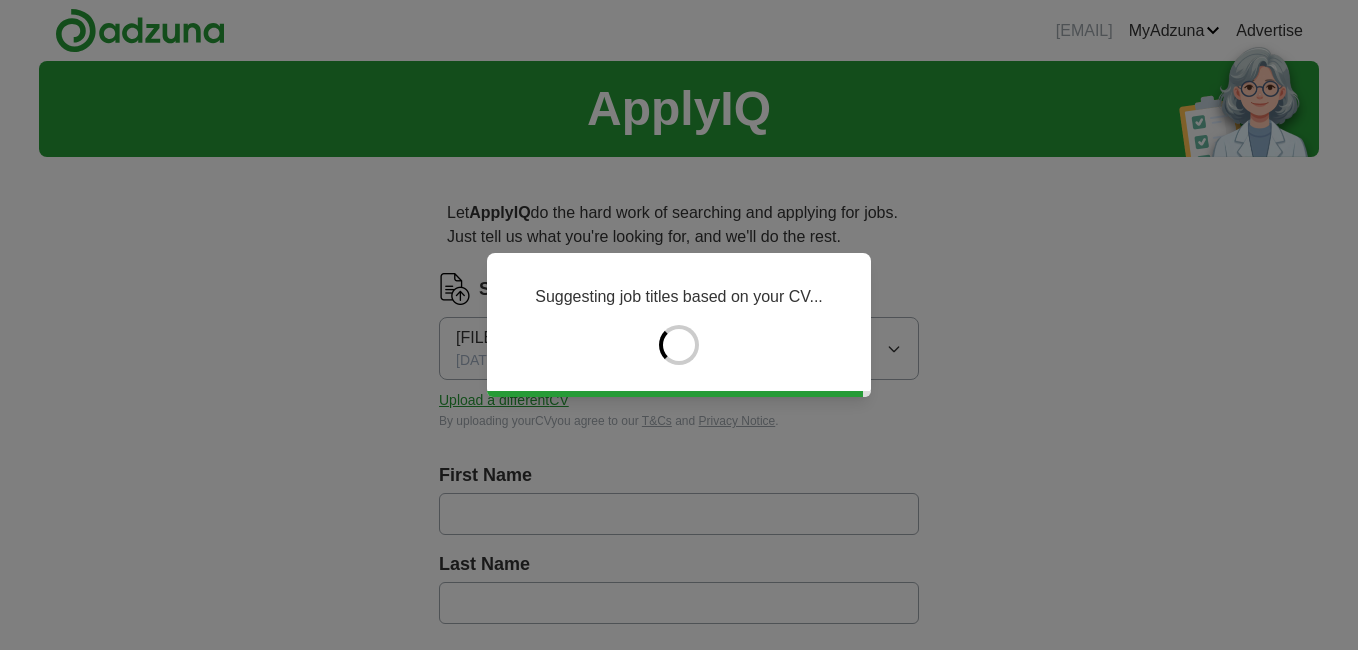 type on "*********" 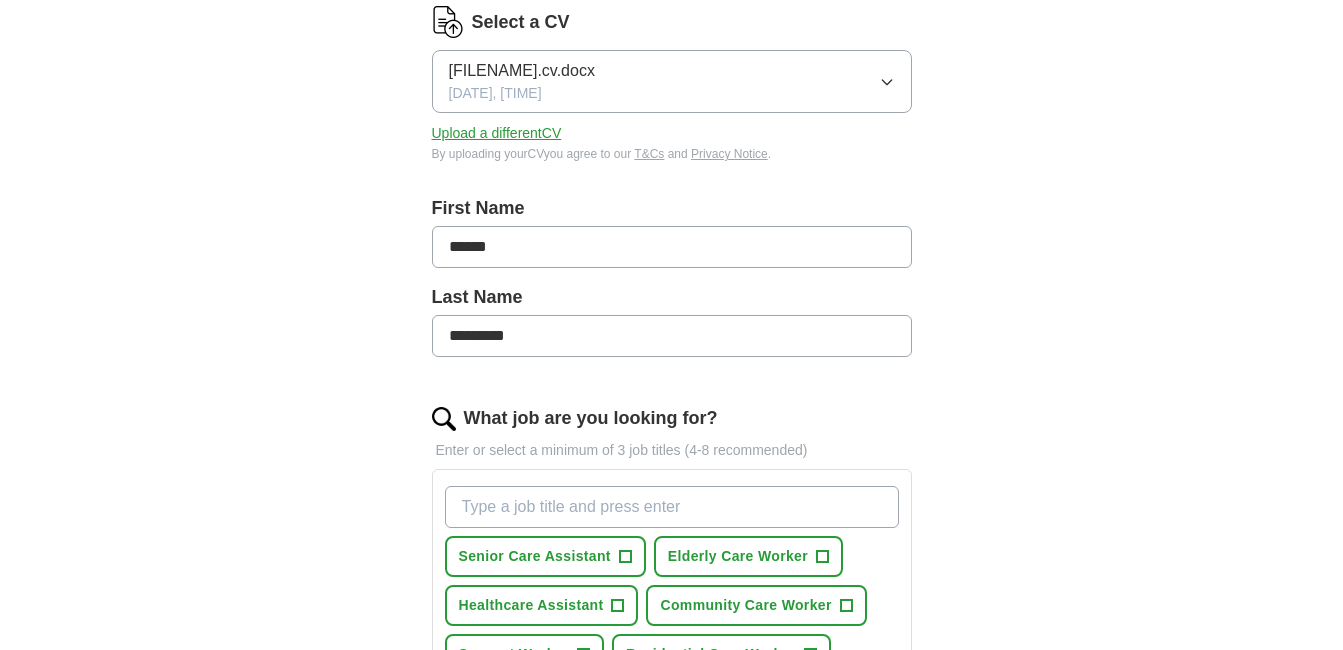scroll, scrollTop: 300, scrollLeft: 0, axis: vertical 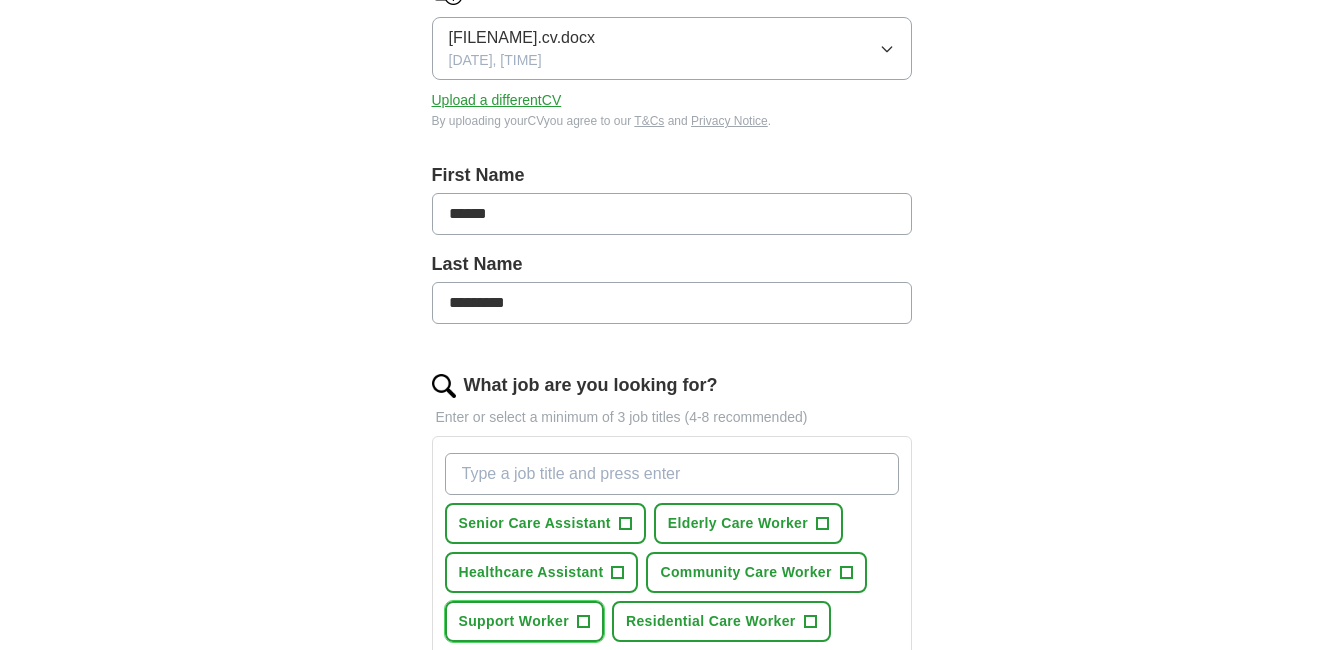 click on "Support Worker" at bounding box center (514, 621) 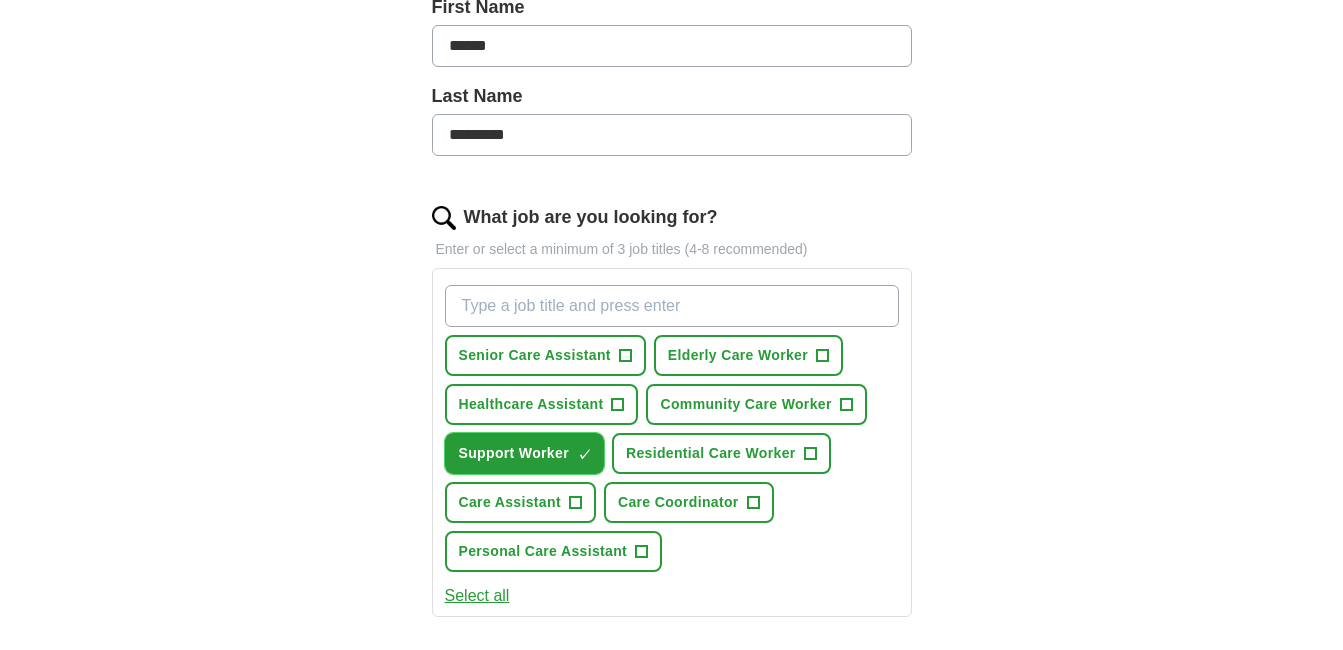 scroll, scrollTop: 500, scrollLeft: 0, axis: vertical 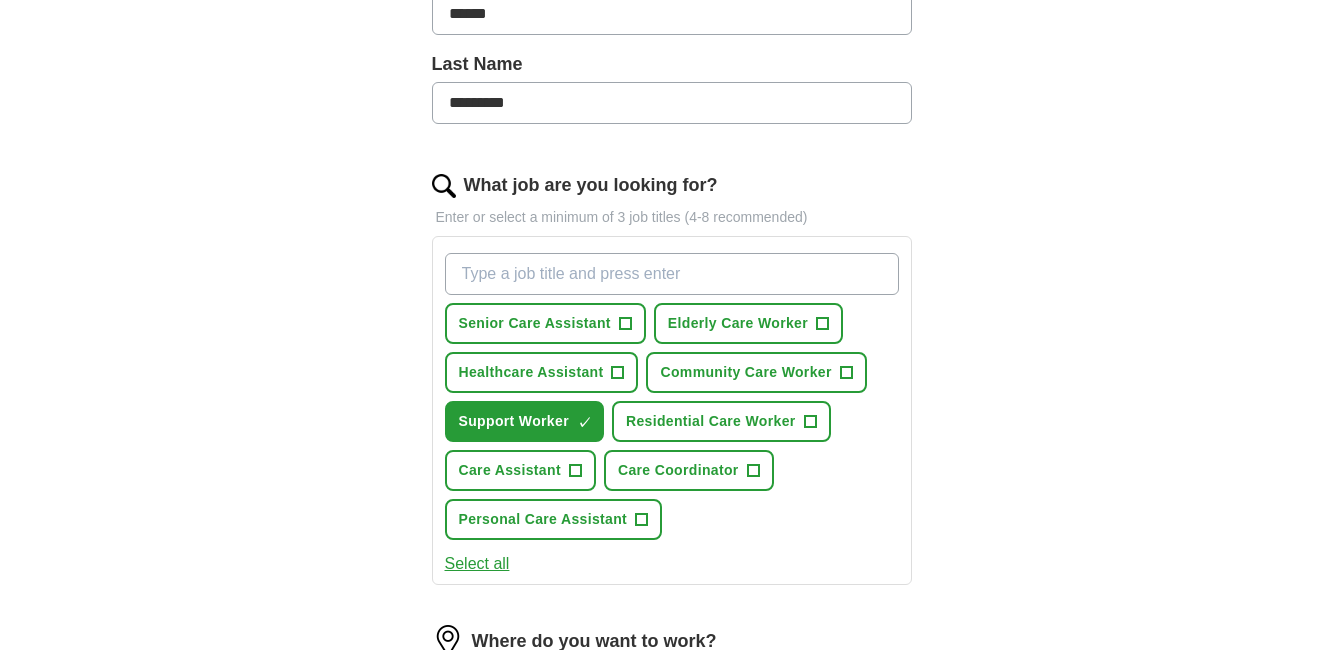 click on "What job are you looking for?" at bounding box center [672, 274] 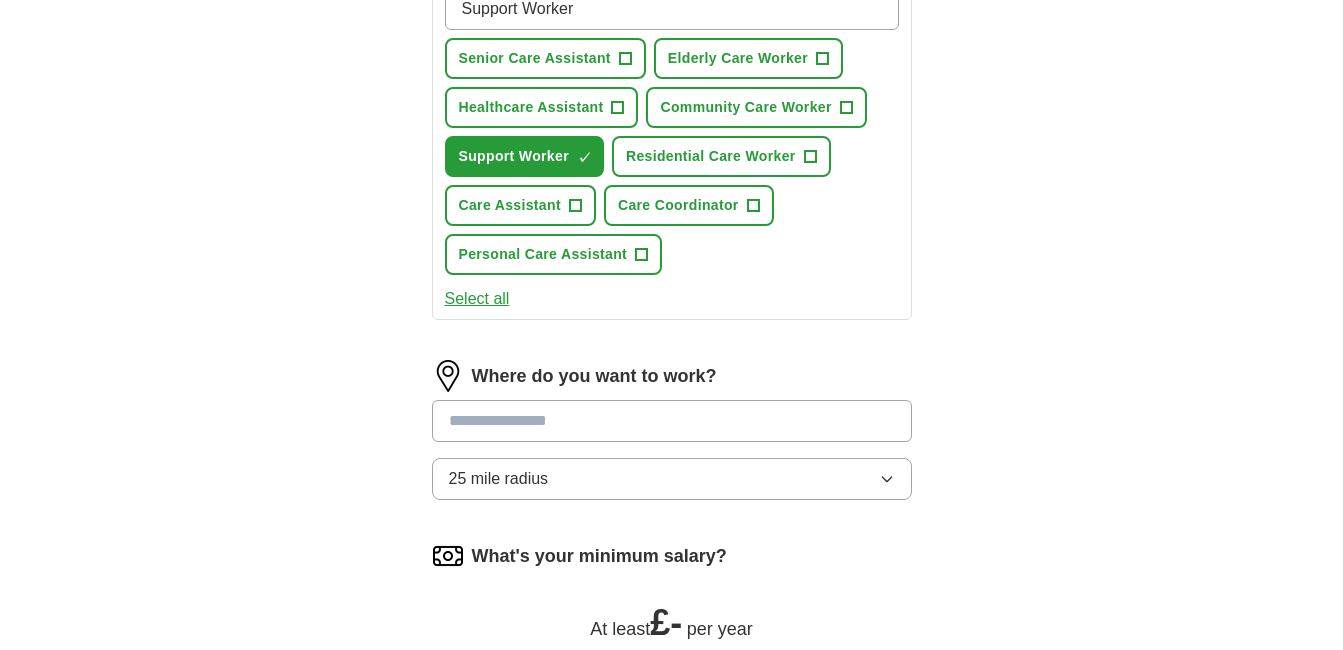 scroll, scrollTop: 800, scrollLeft: 0, axis: vertical 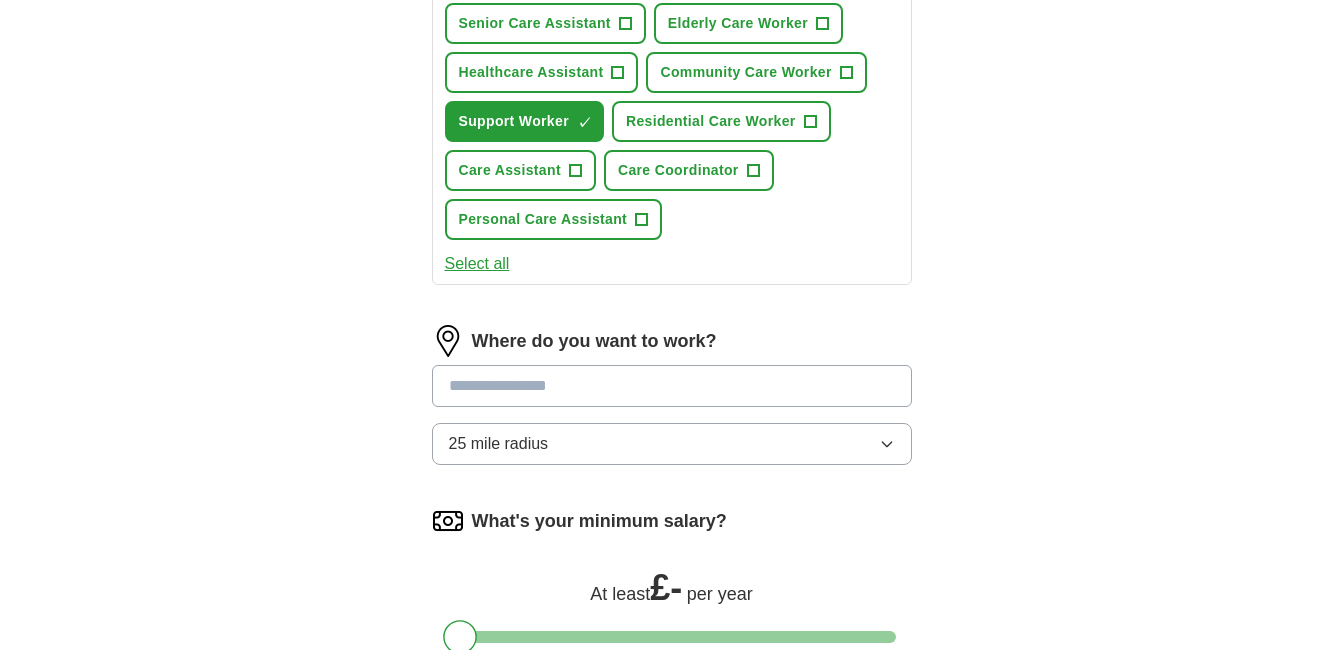 type on "Support Worker" 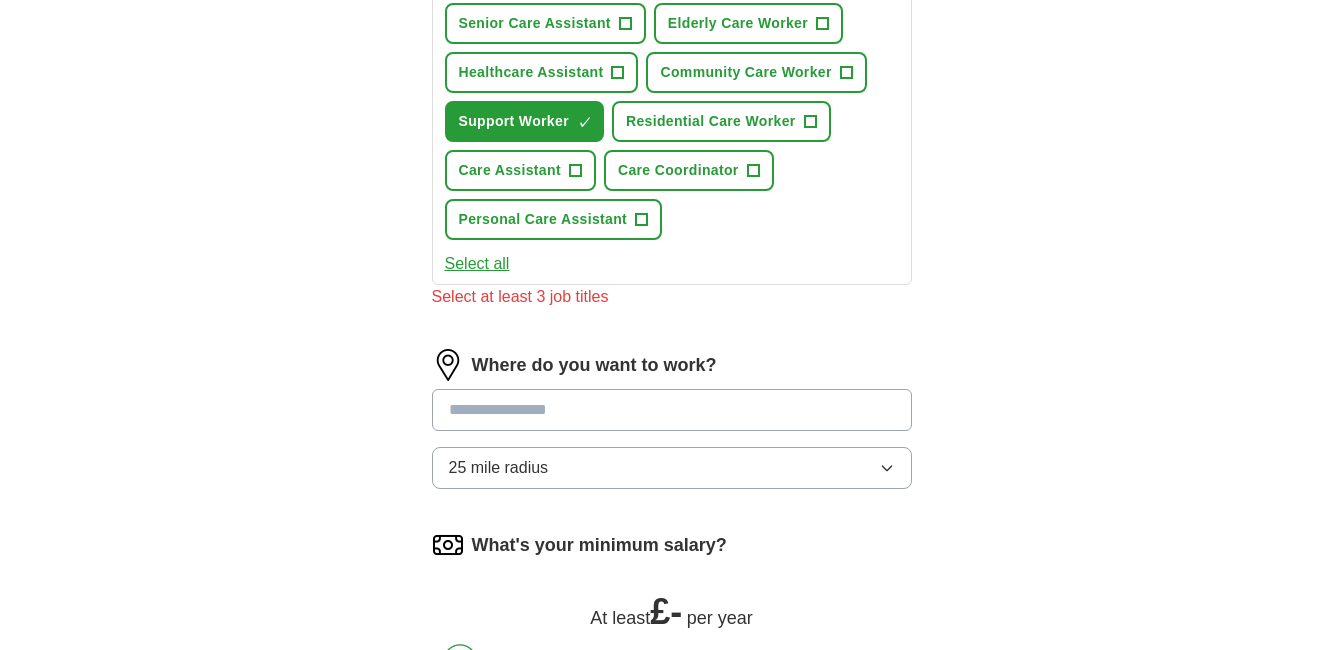 click on "Where do you want to work? 25 mile radius" at bounding box center [672, 427] 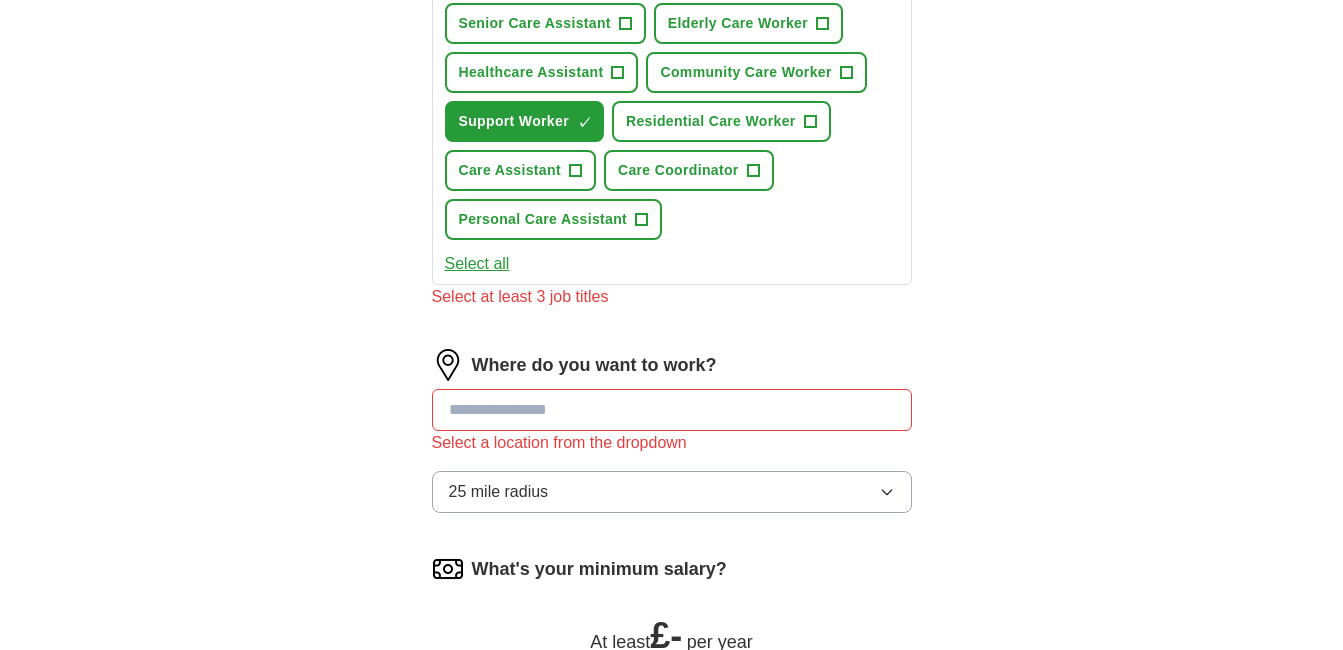 click on "25 mile radius" at bounding box center (672, 492) 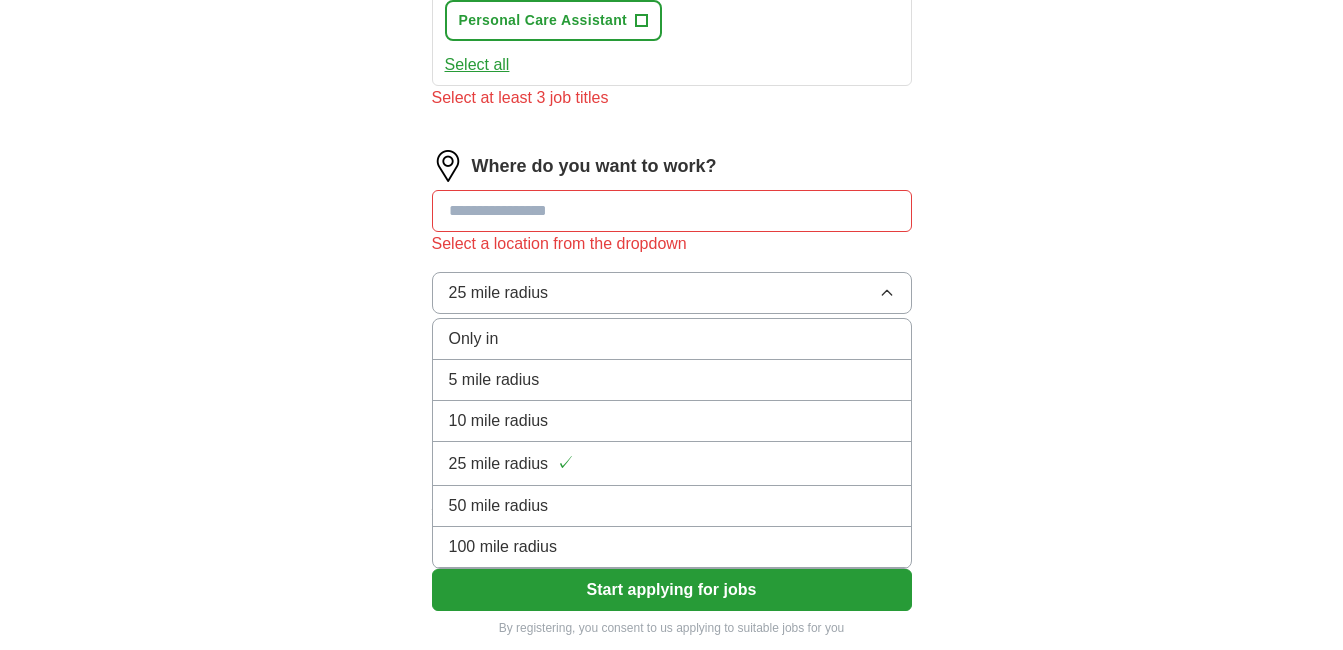 scroll, scrollTop: 1000, scrollLeft: 0, axis: vertical 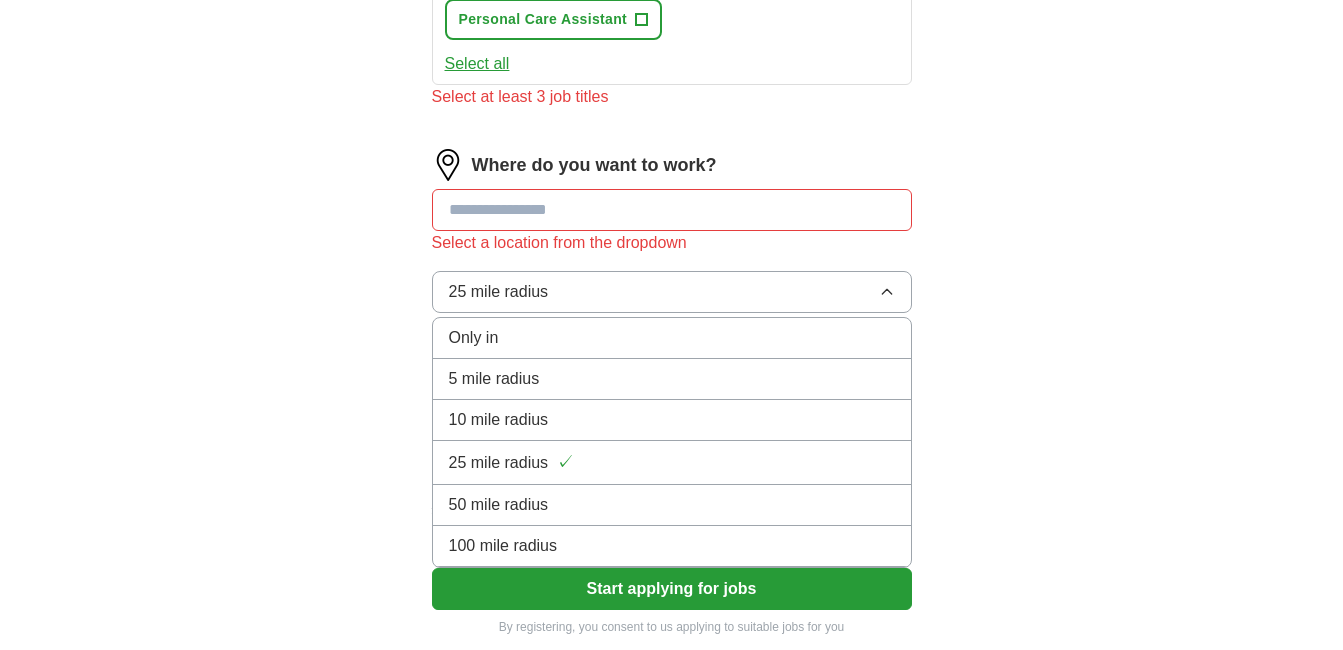 click on "Select a location from the dropdown 25 mile radius Only in 5 mile radius 10 mile radius 25 mile radius ✓ 50 mile radius 100 mile radius What's your minimum salary? At least £ - per year £ 20 k £ 100 k+" at bounding box center [672, -82] 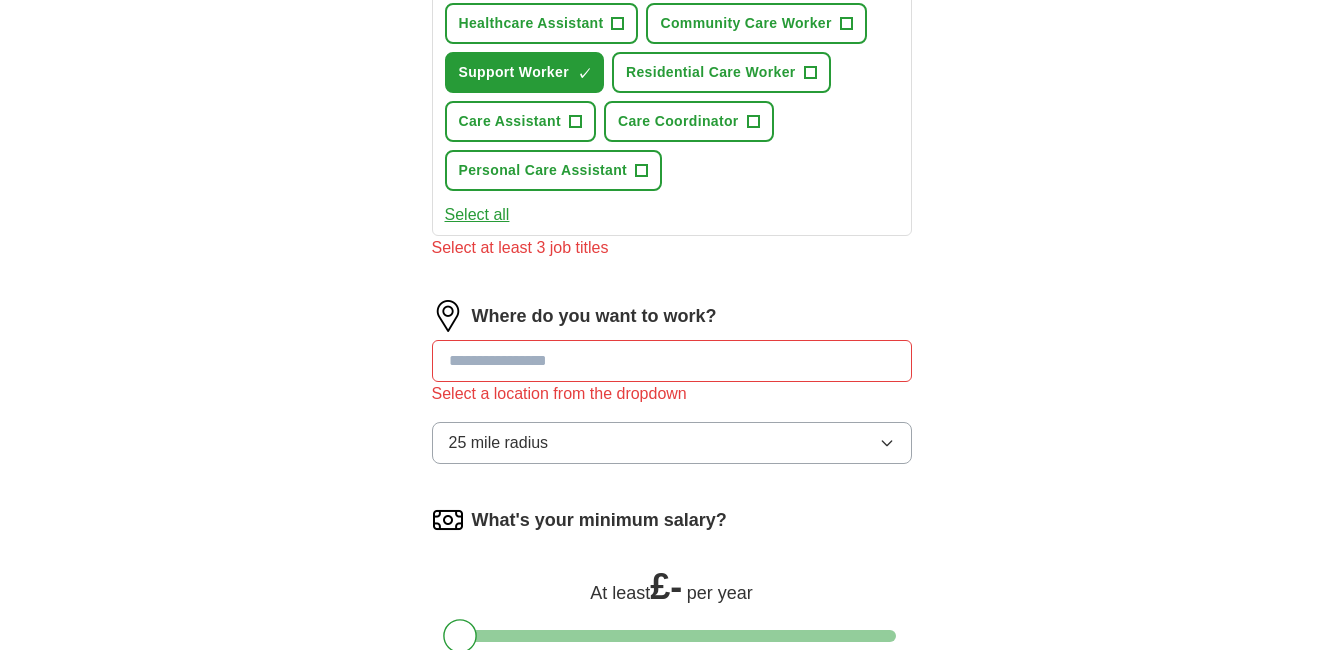 scroll, scrollTop: 900, scrollLeft: 0, axis: vertical 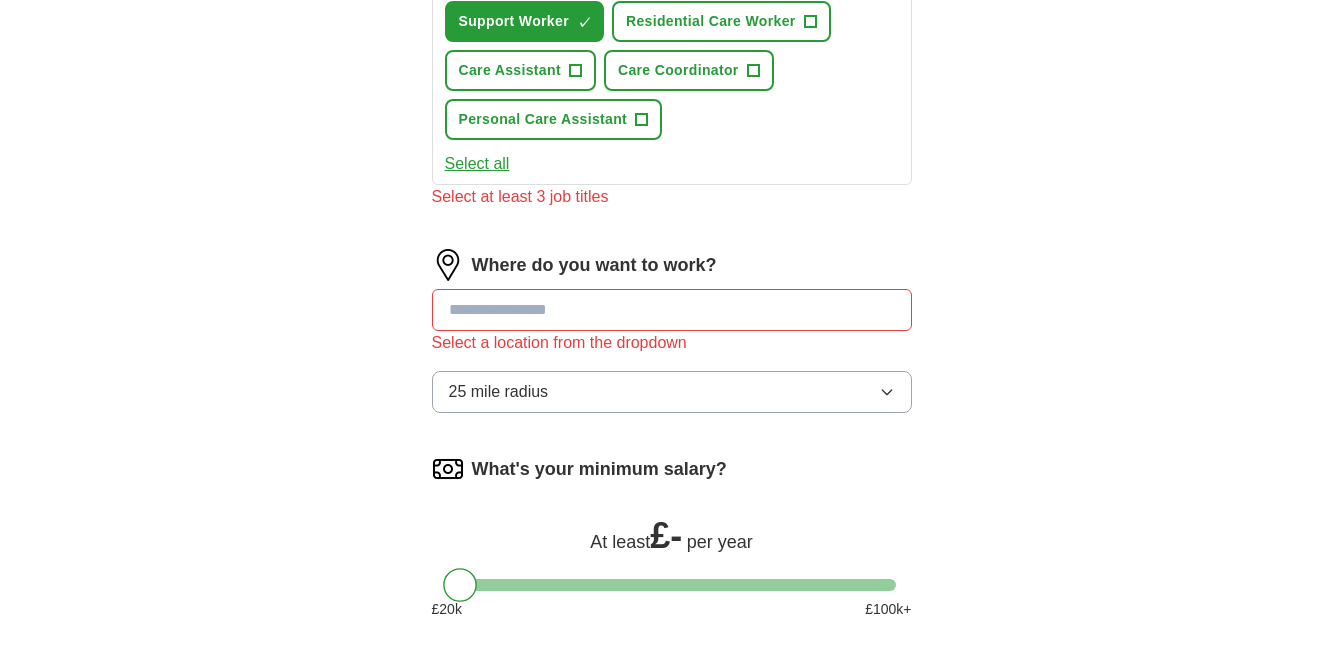 click at bounding box center [672, 310] 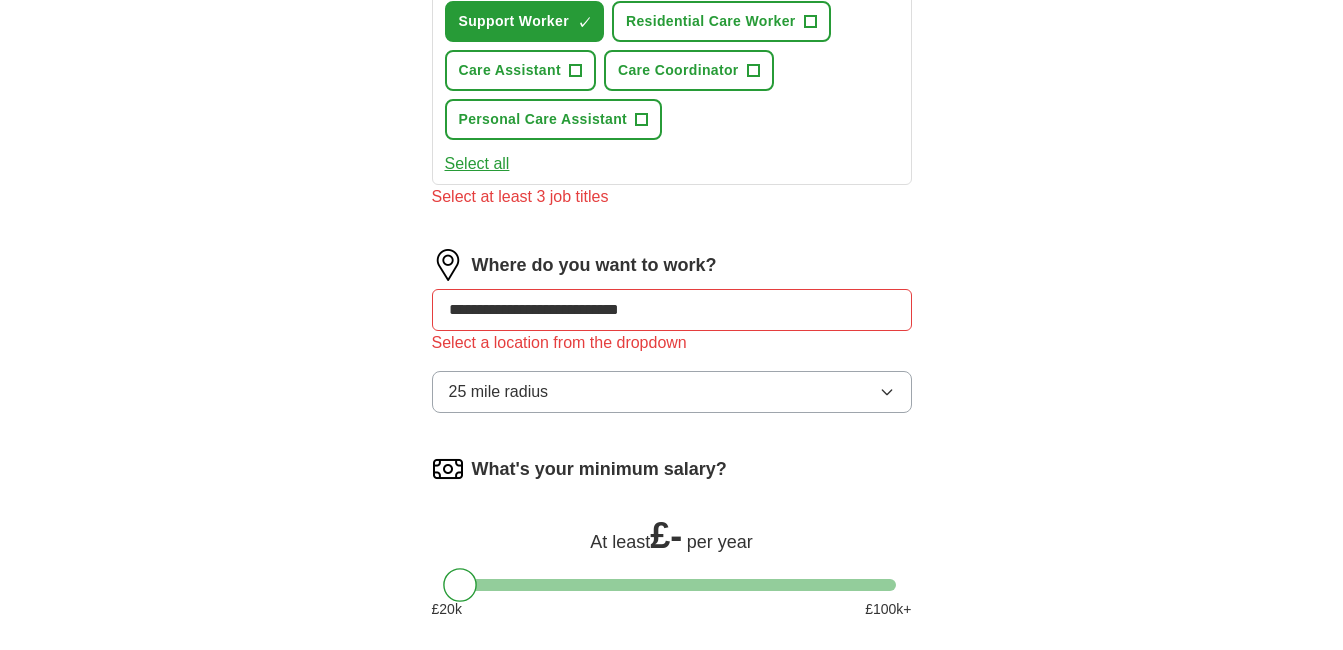 click on "**********" at bounding box center (672, 339) 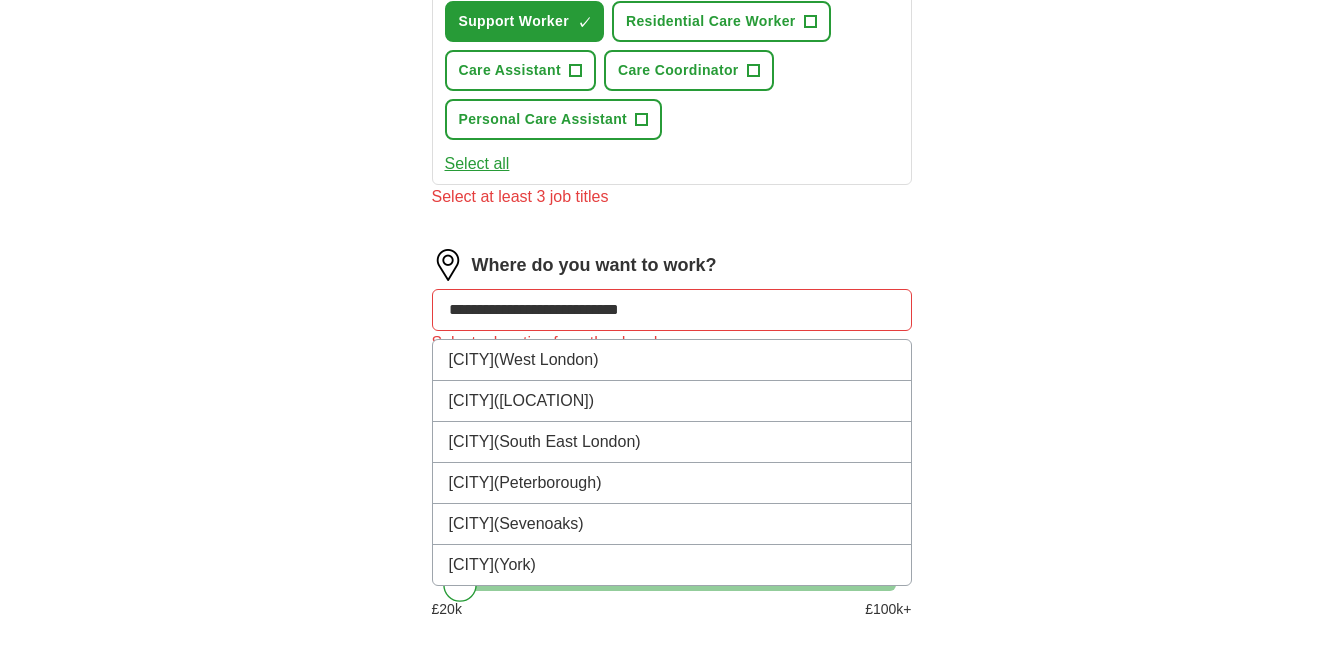 click on "Select a location from the dropdown 25 mile radius [CITY] ([LOCATION]) [CITY] ([LOCATION]) [CITY] ([LOCATION]) [CITY] ([LOCATION]) [CITY] ([LOCATION]) What's your minimum salary? At least £ - per year £ 20 k £" at bounding box center (672, -38) 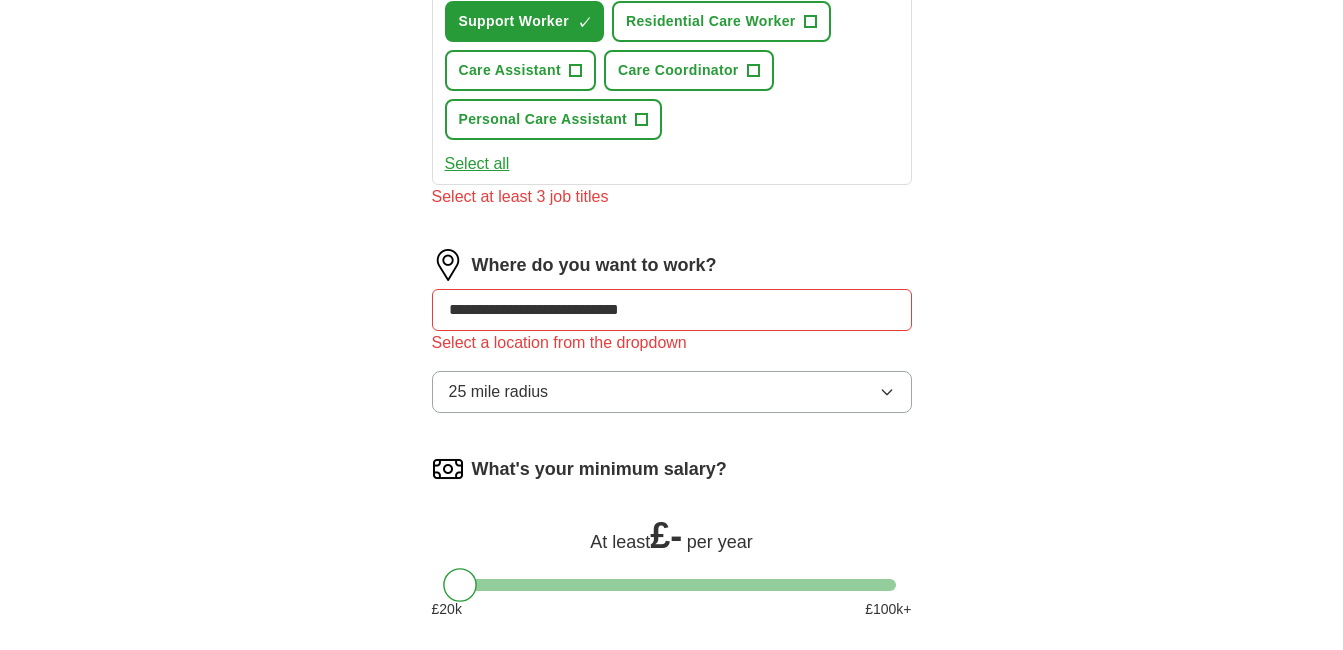 click on "25 mile radius" at bounding box center (672, 392) 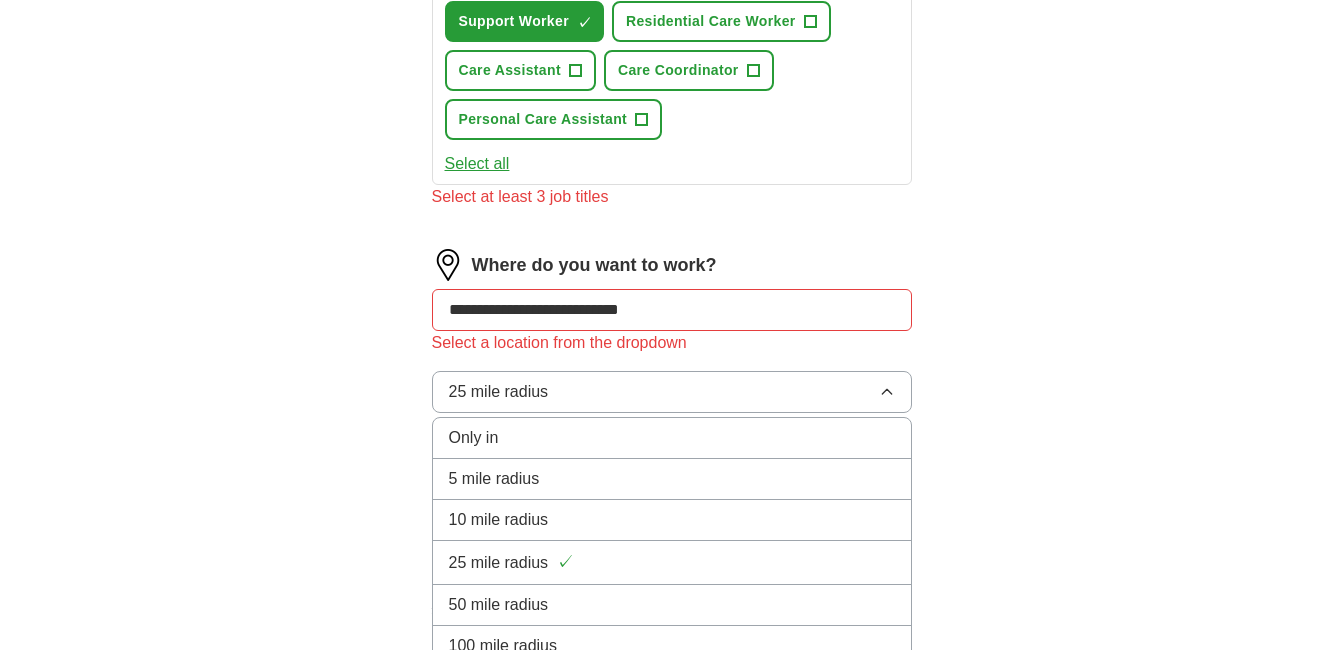 click on "✓" at bounding box center [565, 562] 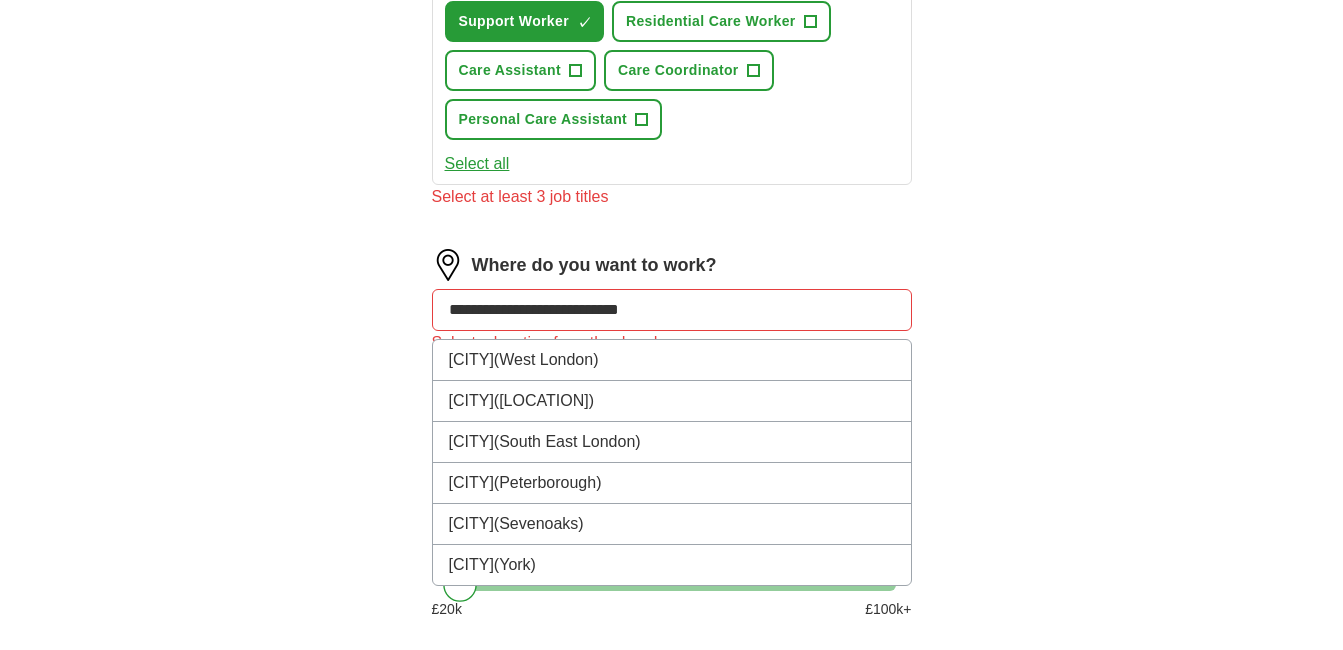 click on "**********" at bounding box center [672, 310] 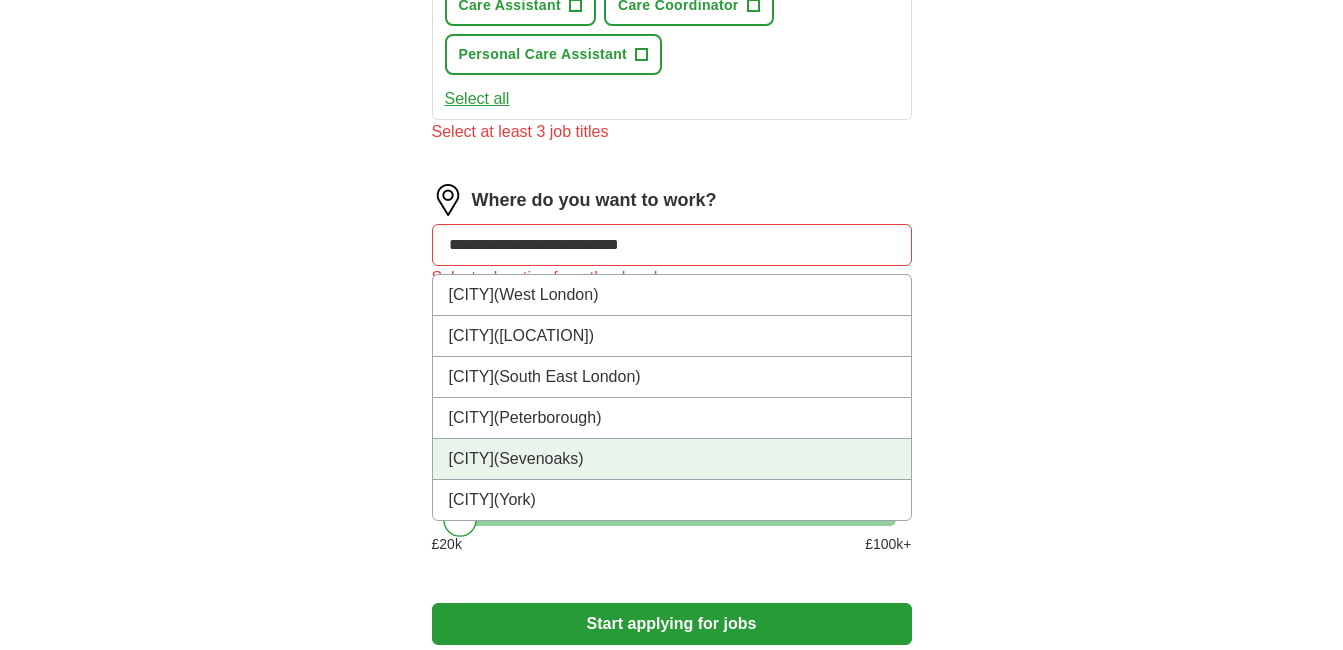 scroll, scrollTop: 1000, scrollLeft: 0, axis: vertical 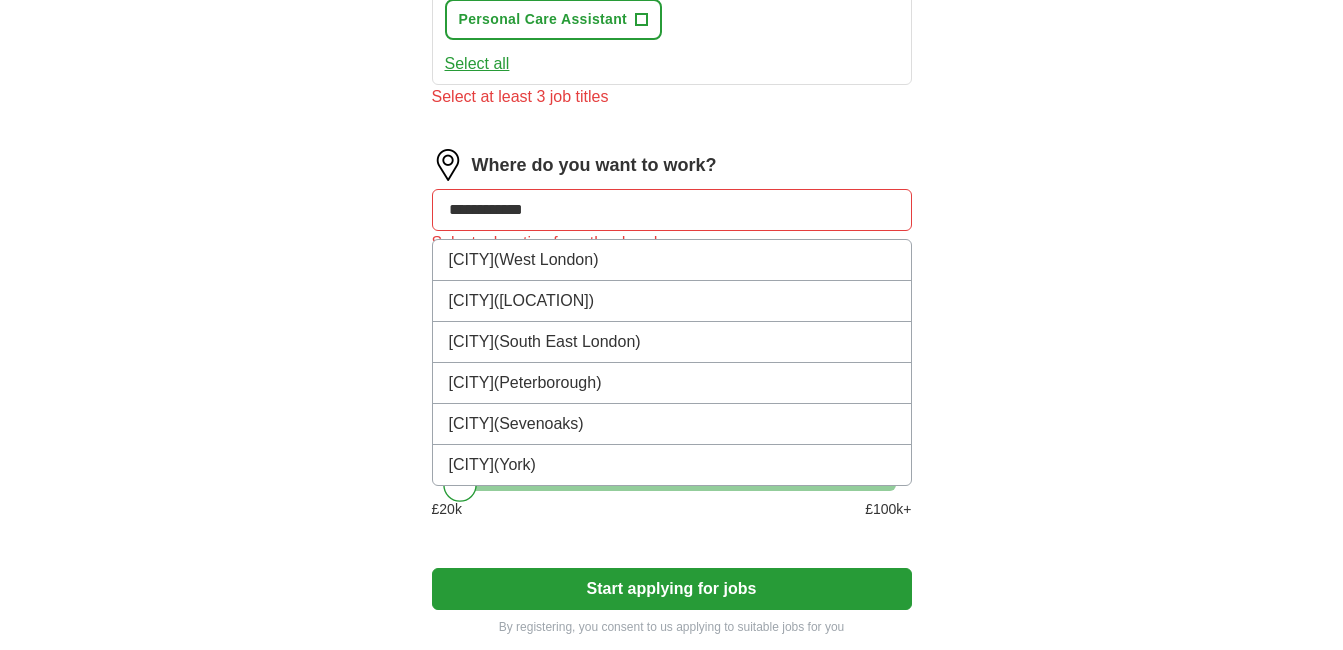 type on "**********" 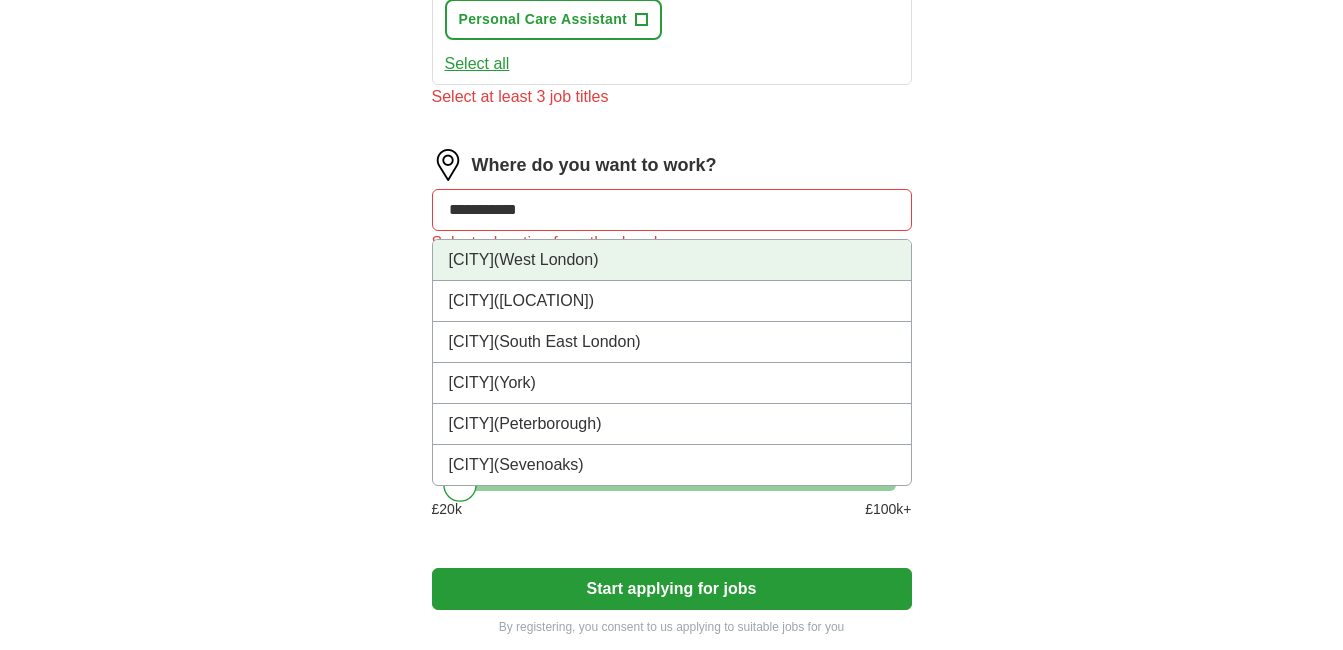 click on "[CITY] ([LOCATION])" at bounding box center (672, 260) 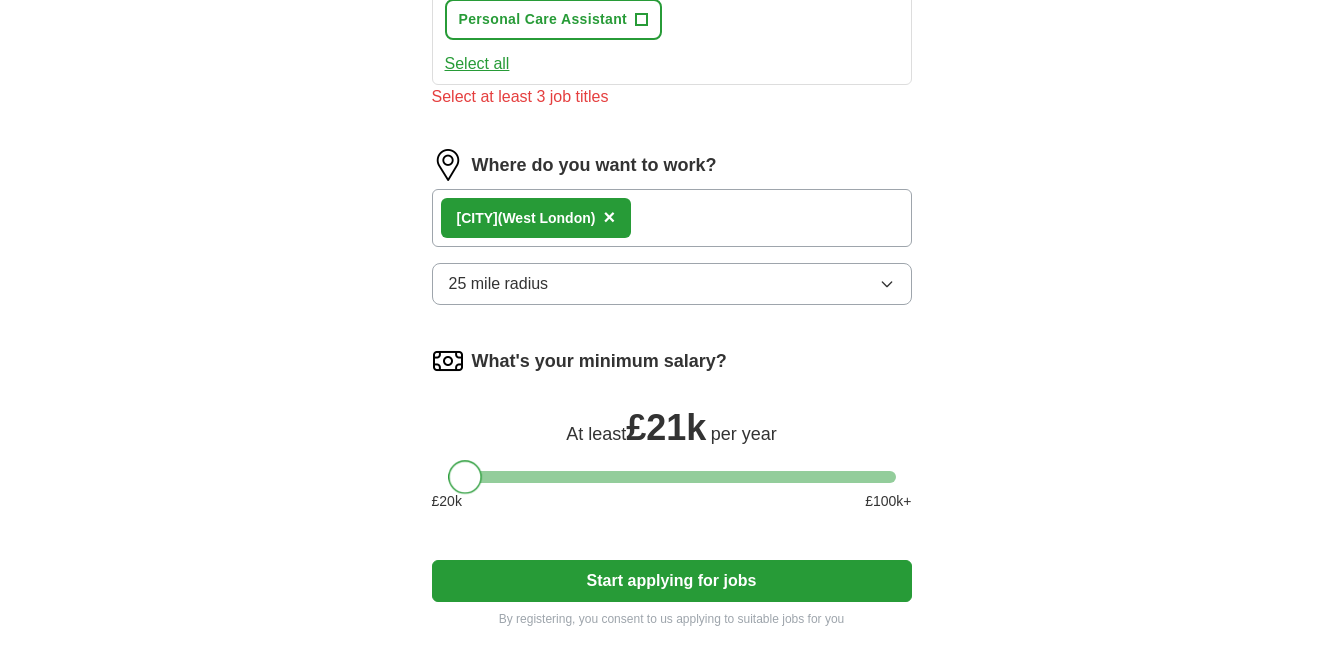 click at bounding box center [465, 477] 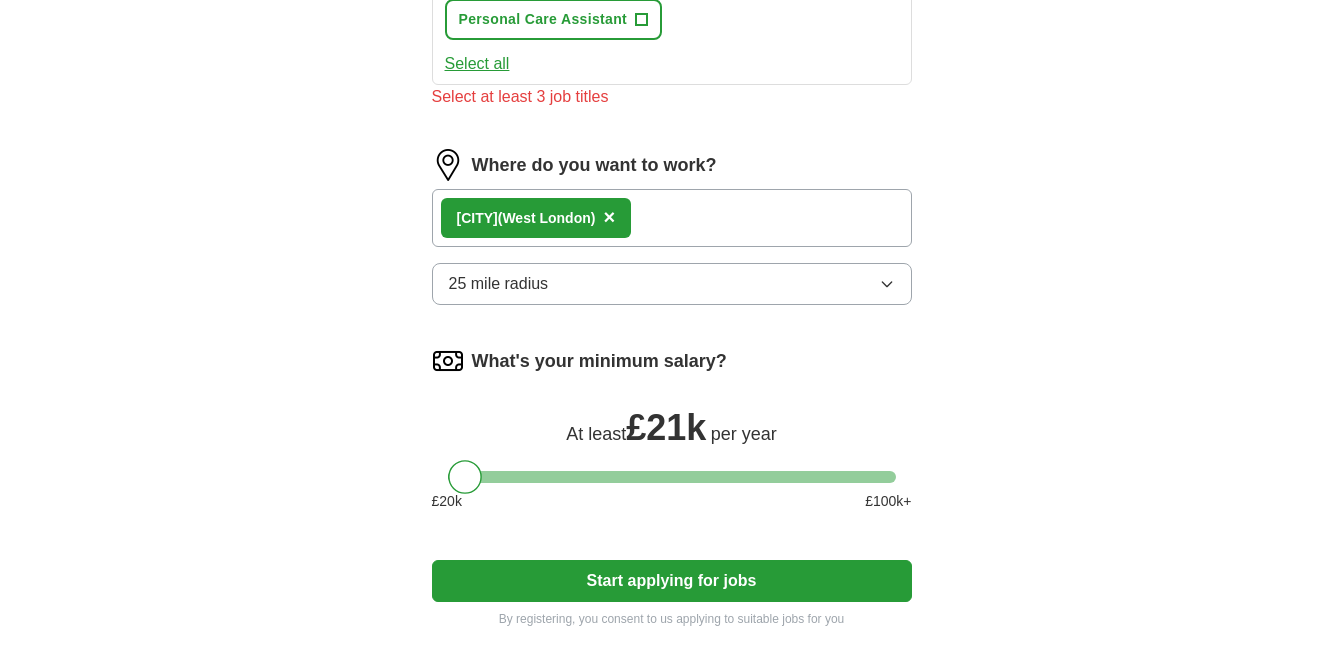 click on "Start applying for jobs" at bounding box center [672, 581] 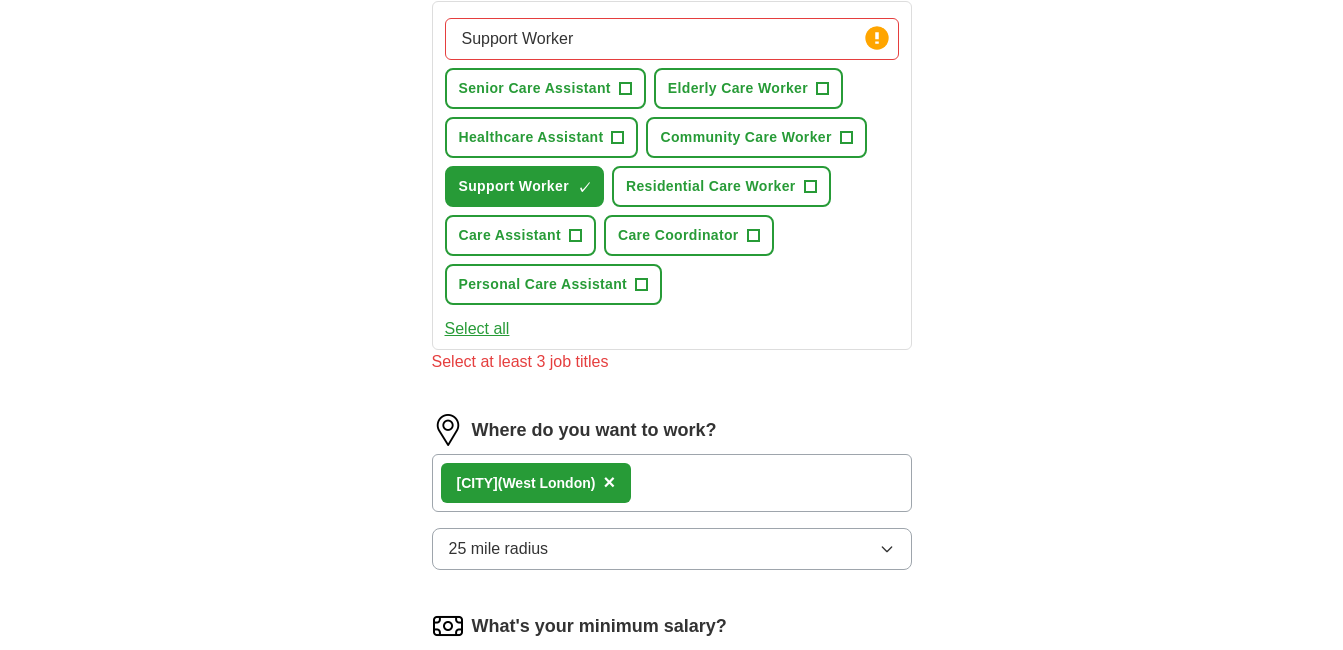 scroll, scrollTop: 700, scrollLeft: 0, axis: vertical 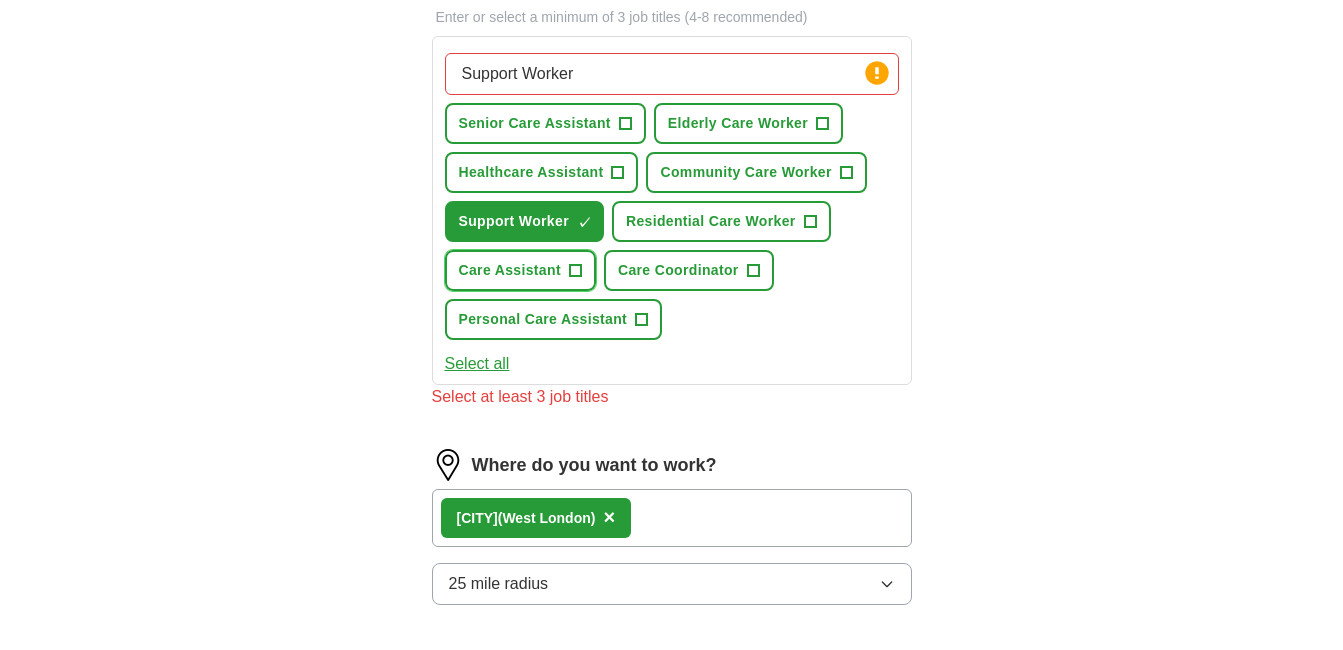 click on "Care Assistant +" at bounding box center [520, 270] 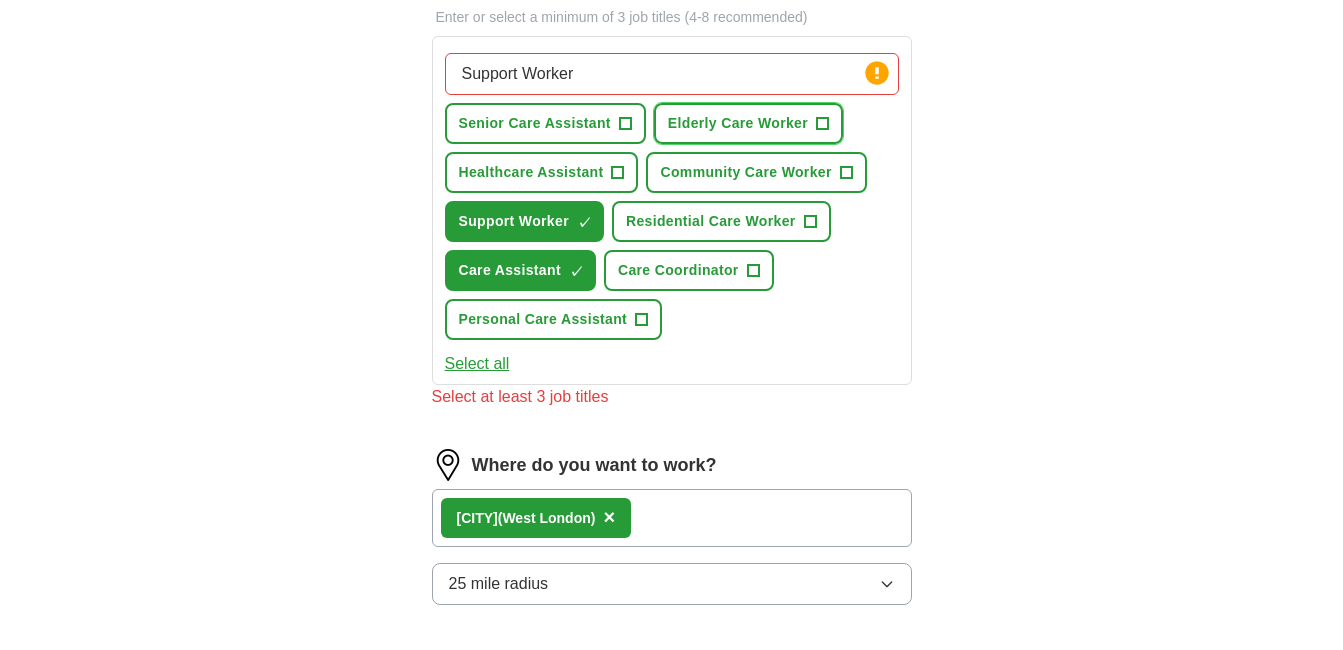 click on "Elderly Care Worker" at bounding box center [738, 123] 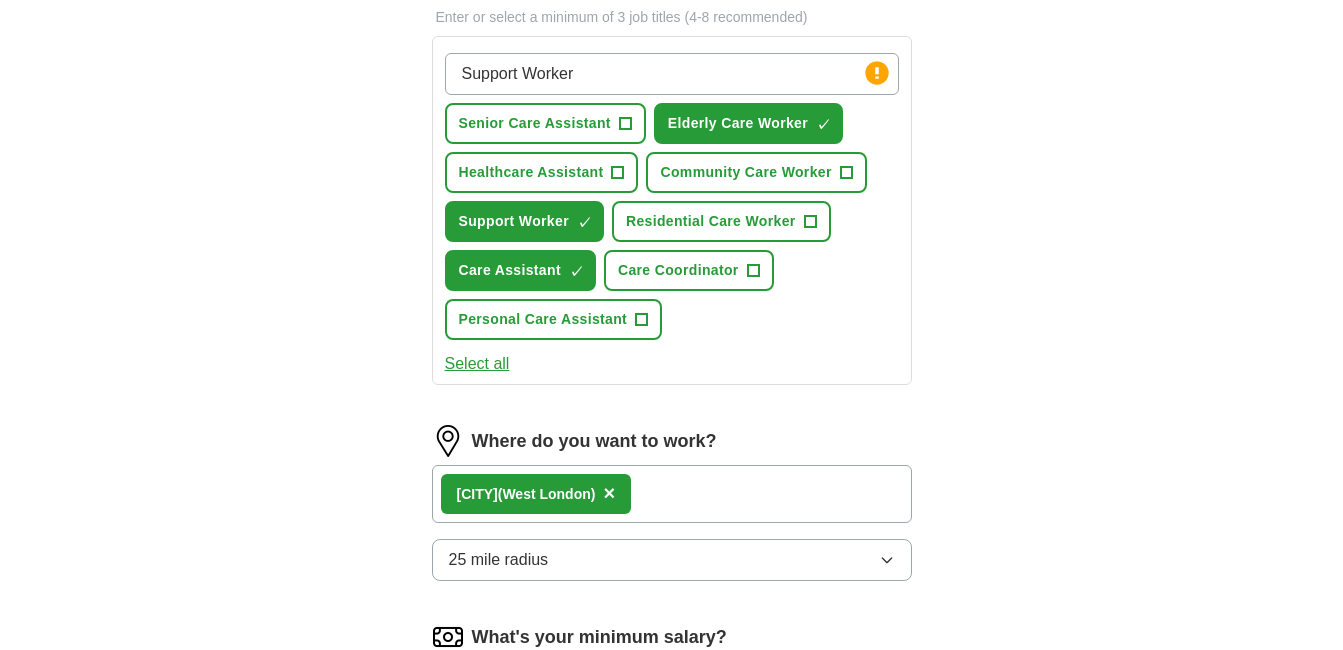 click on "Support Worker" at bounding box center (672, 74) 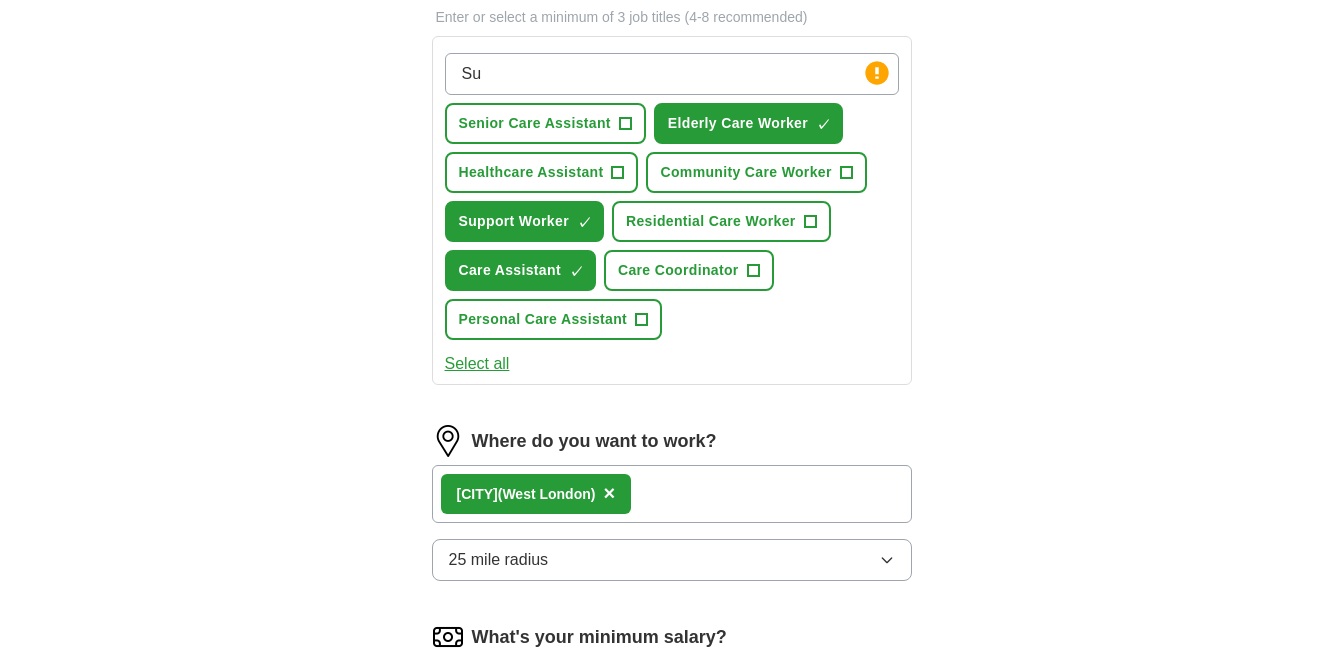 type on "S" 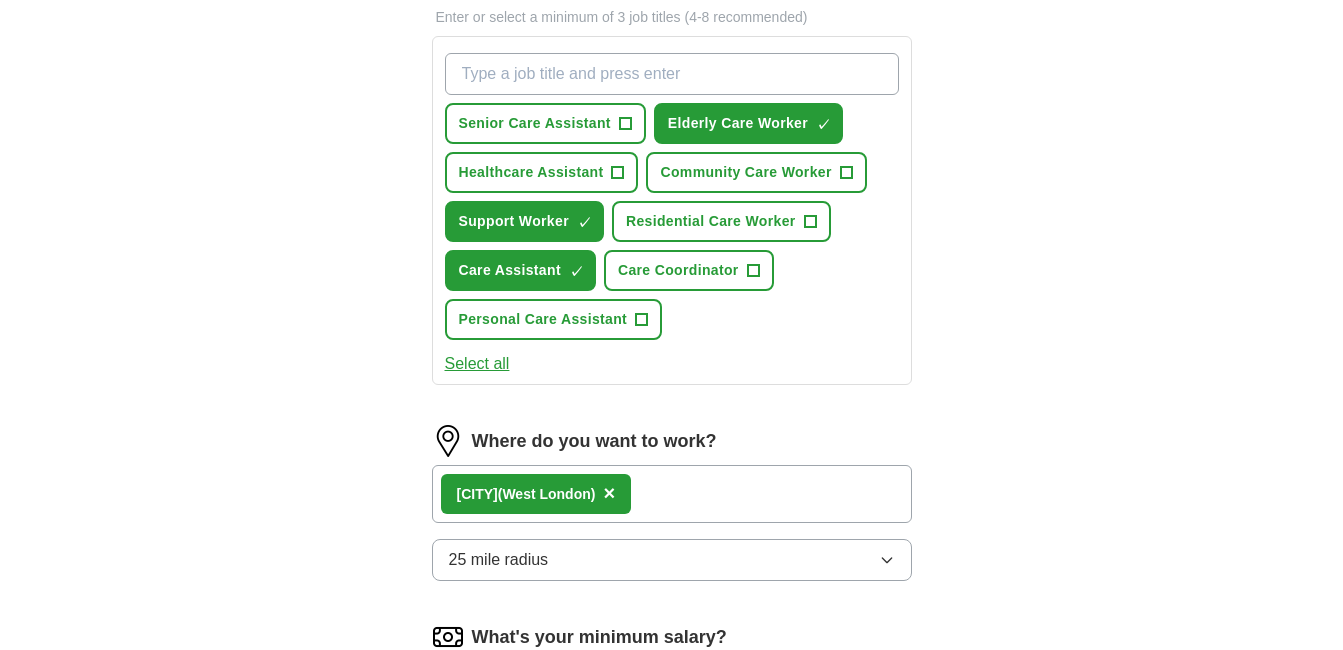type 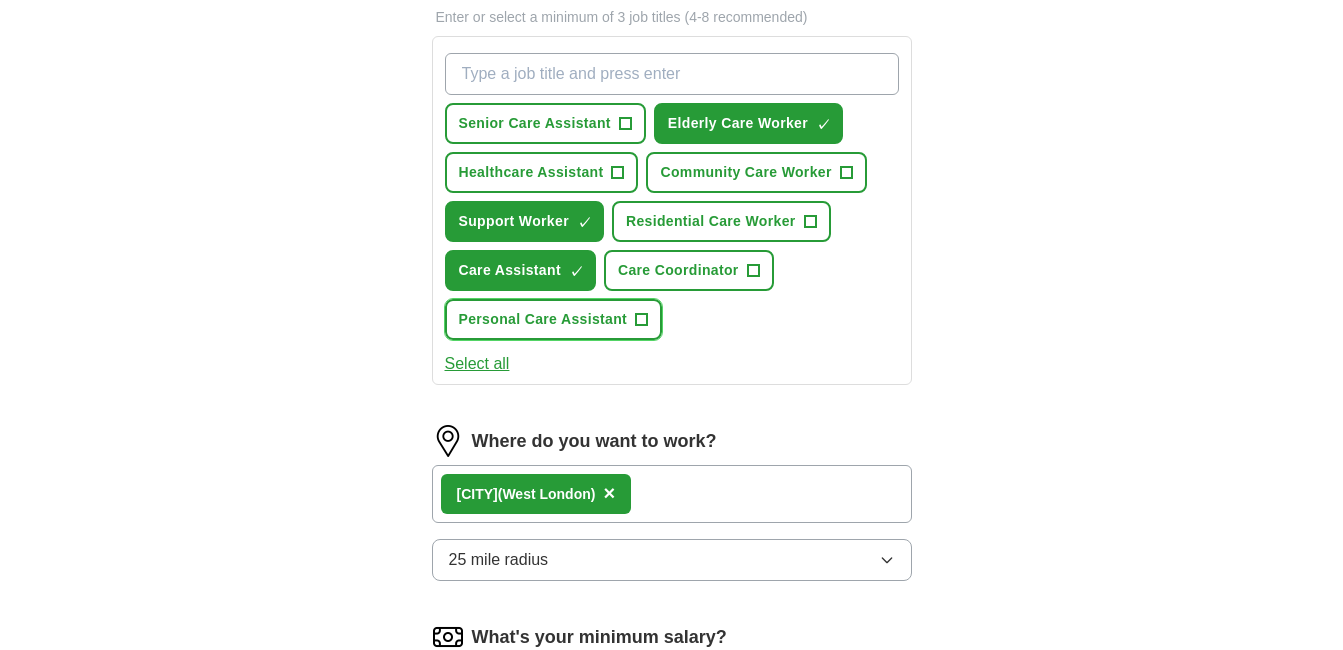 click on "+" at bounding box center [642, 320] 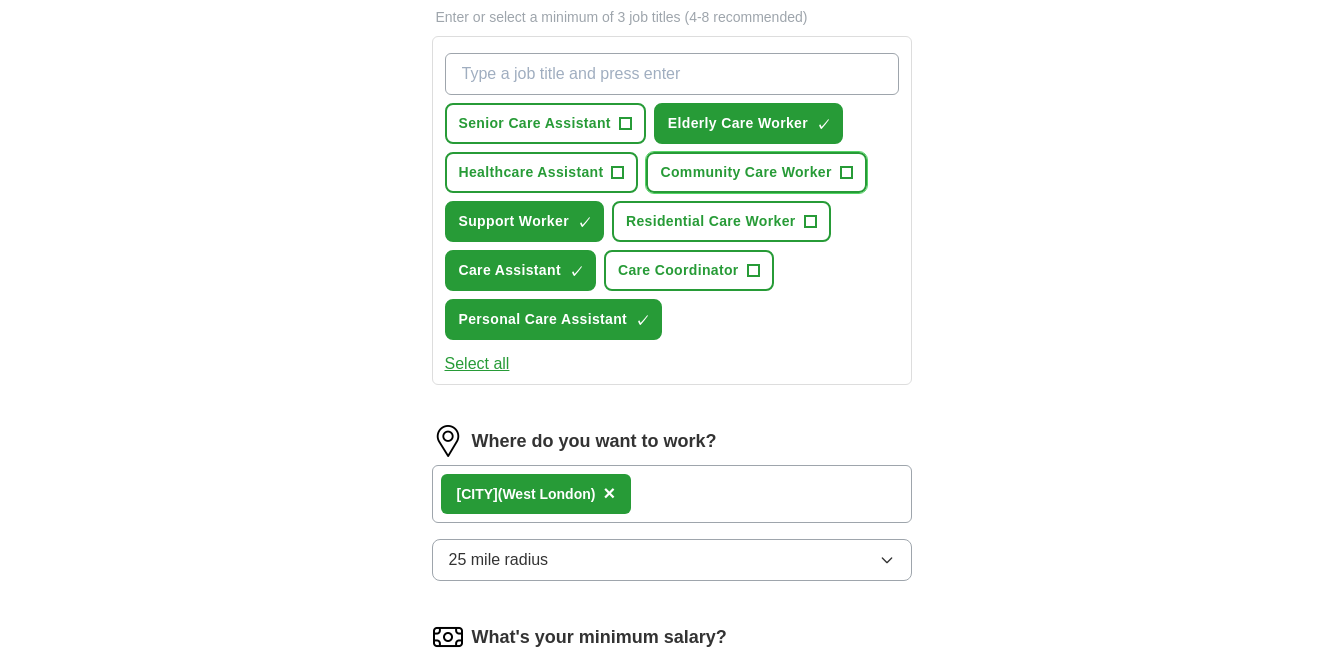 click on "Community Care Worker" at bounding box center [745, 172] 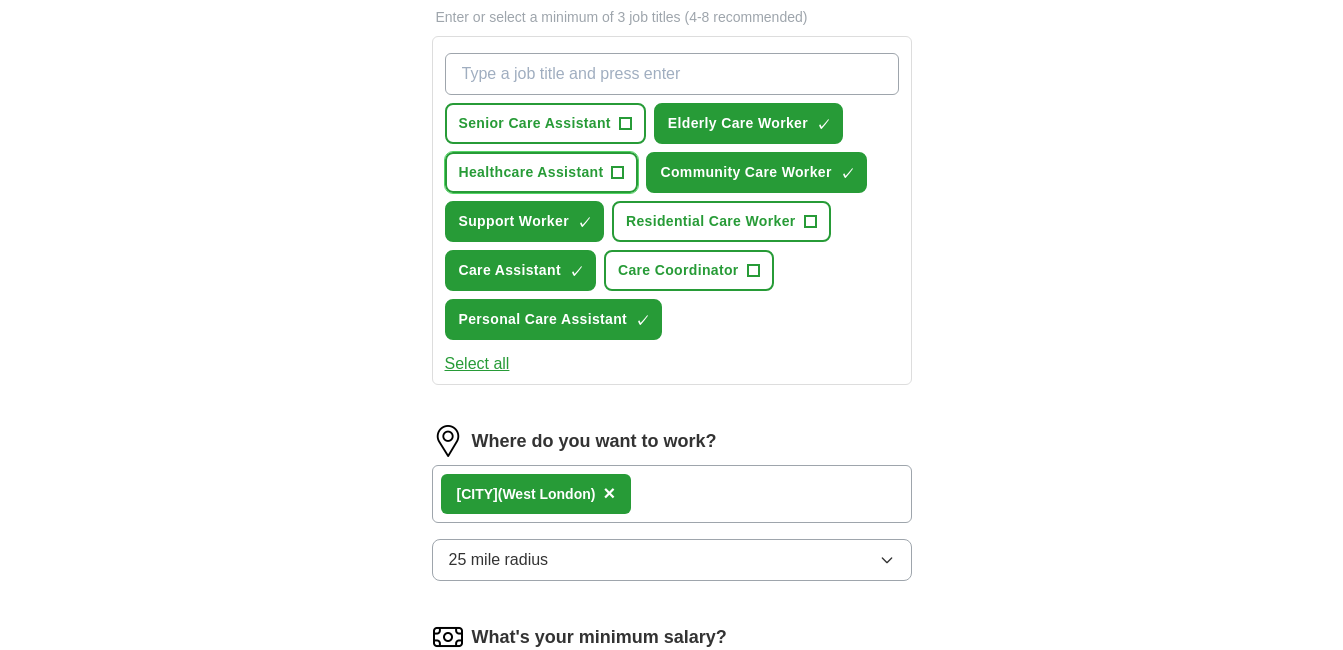 click on "+" at bounding box center [618, 173] 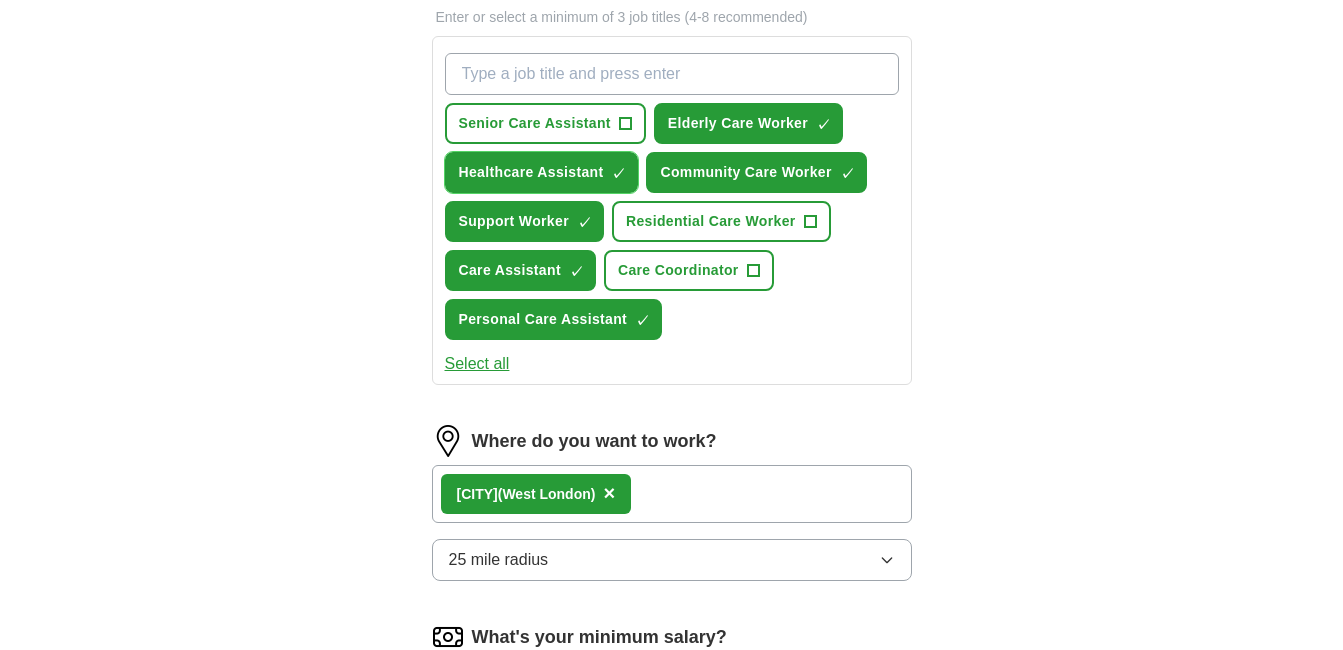 click on "×" at bounding box center (0, 0) 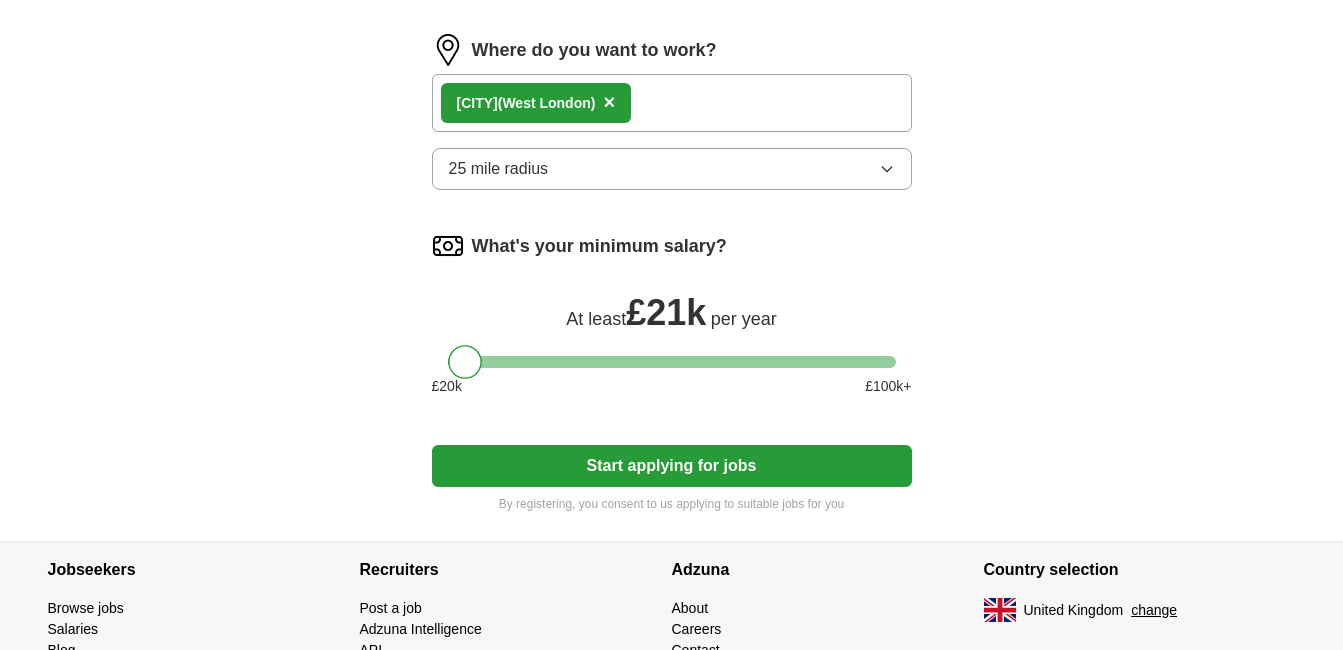 scroll, scrollTop: 1100, scrollLeft: 0, axis: vertical 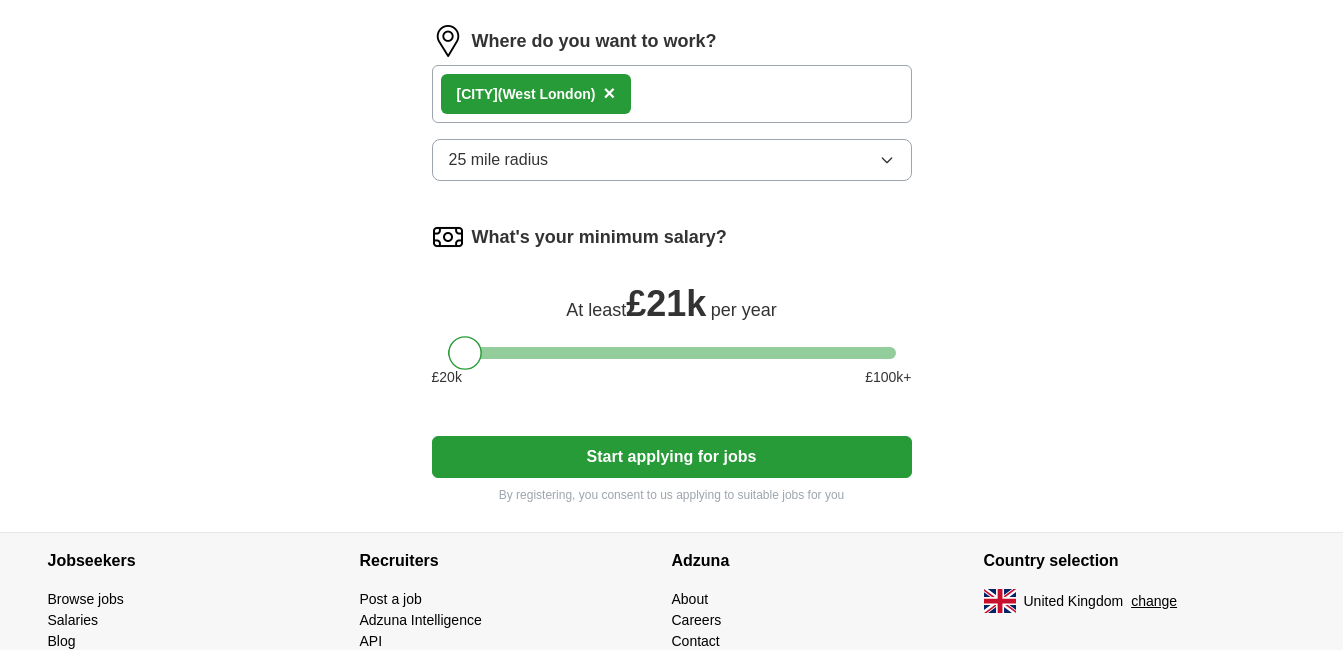click on "Start applying for jobs" at bounding box center [672, 457] 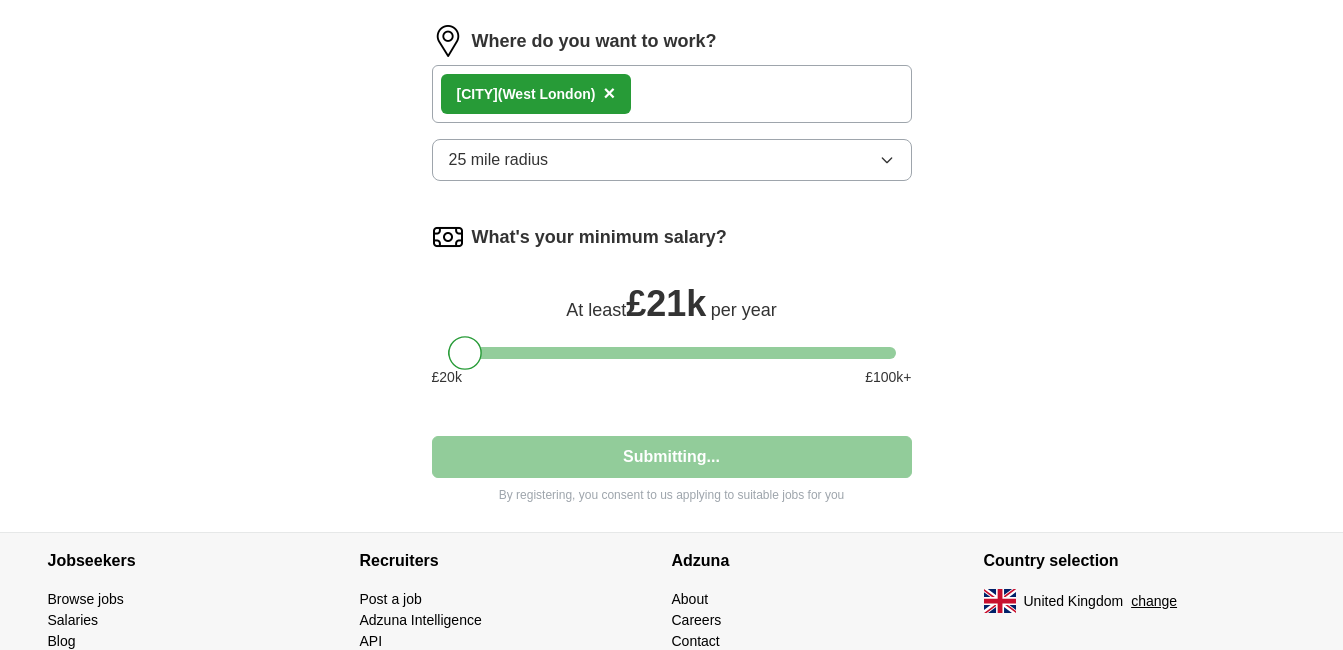 select on "**" 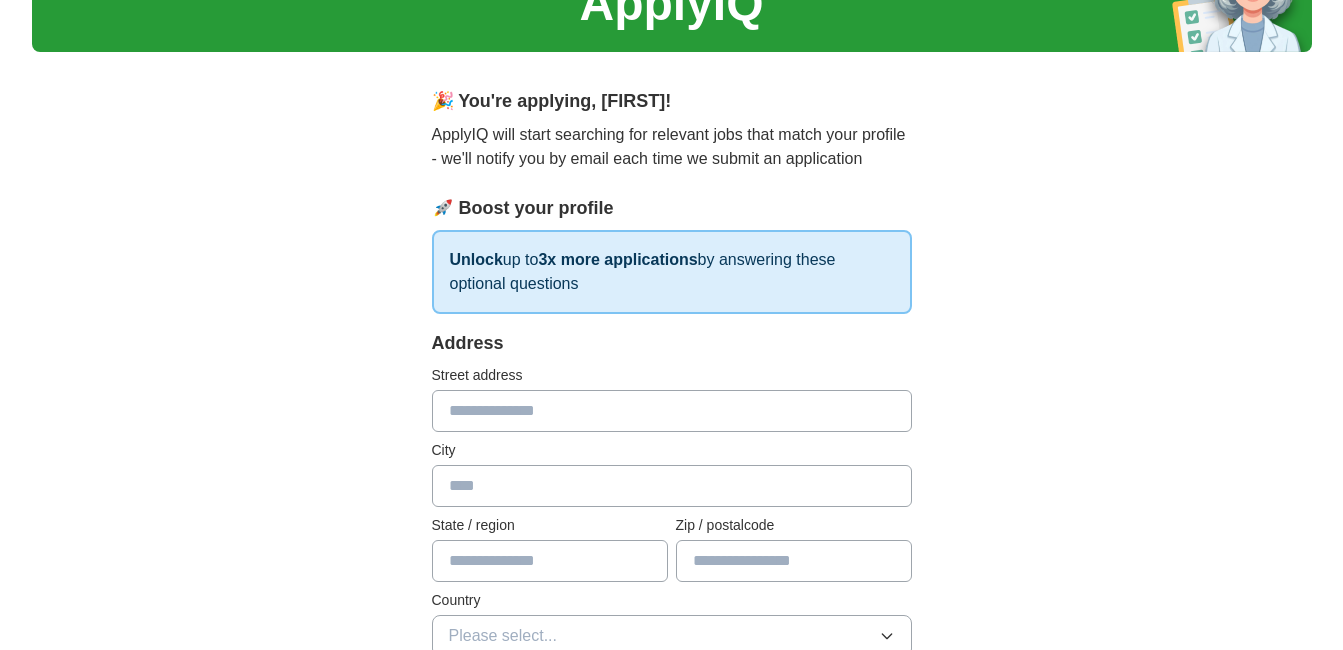 scroll, scrollTop: 0, scrollLeft: 0, axis: both 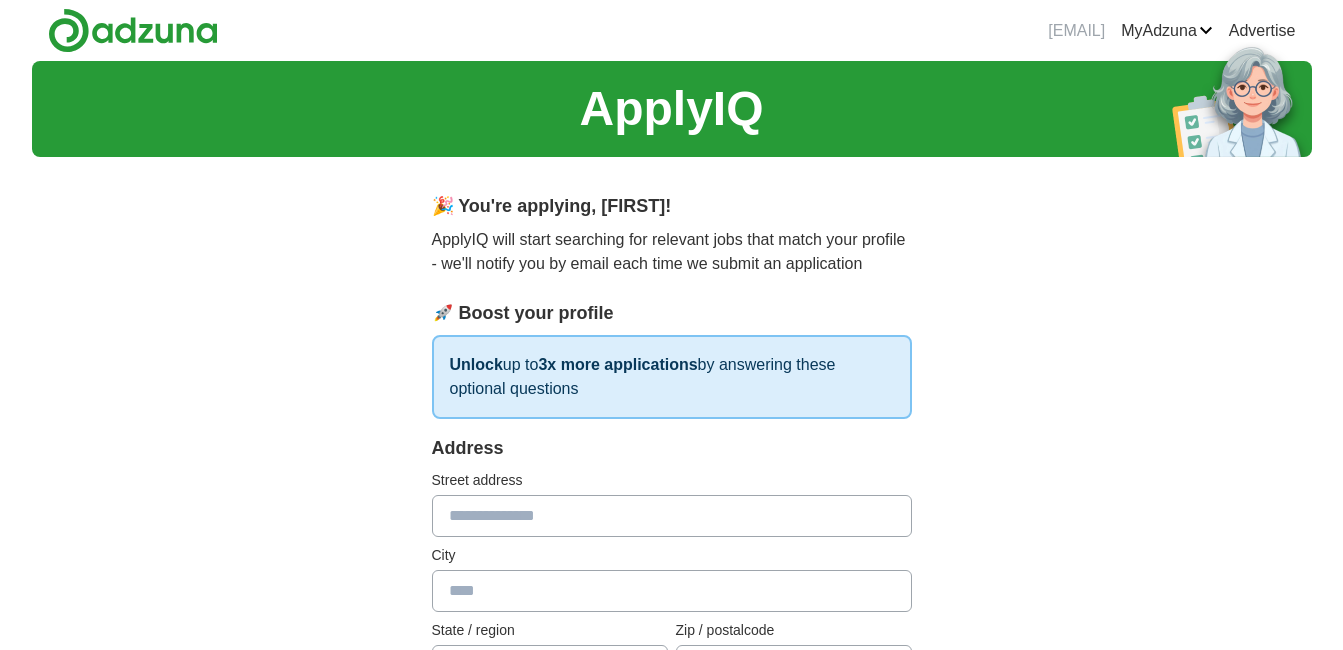 click at bounding box center [672, 516] 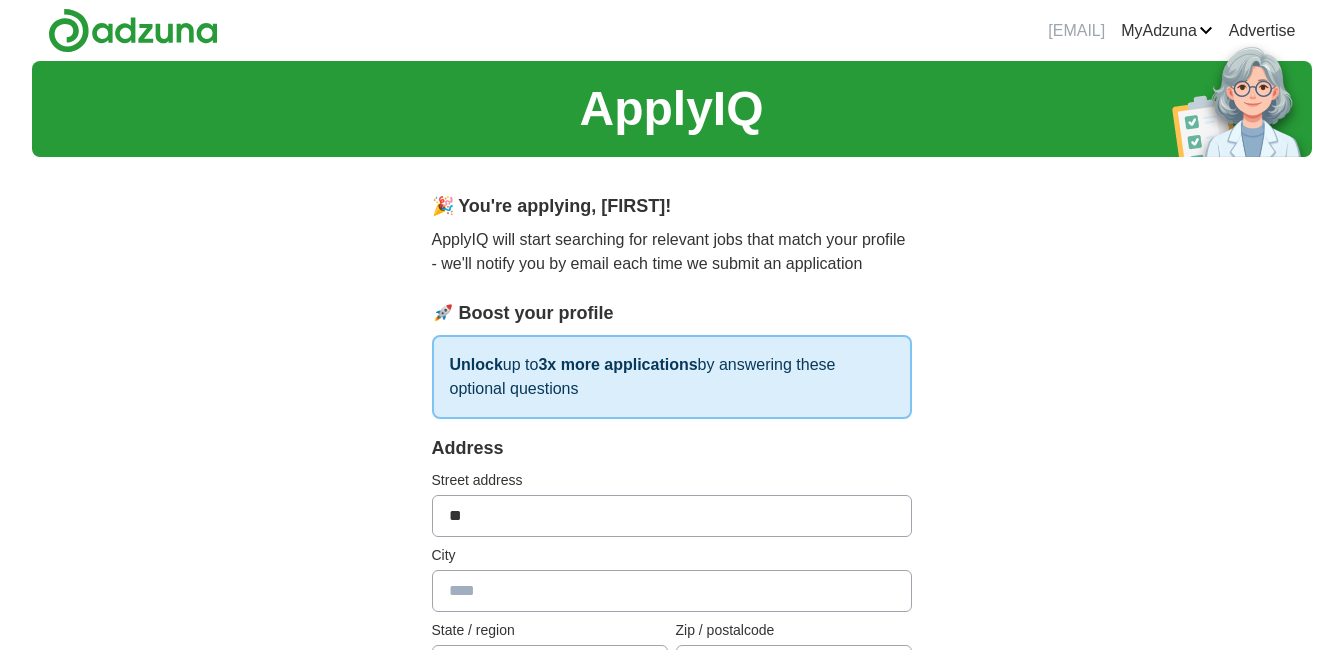 type on "*" 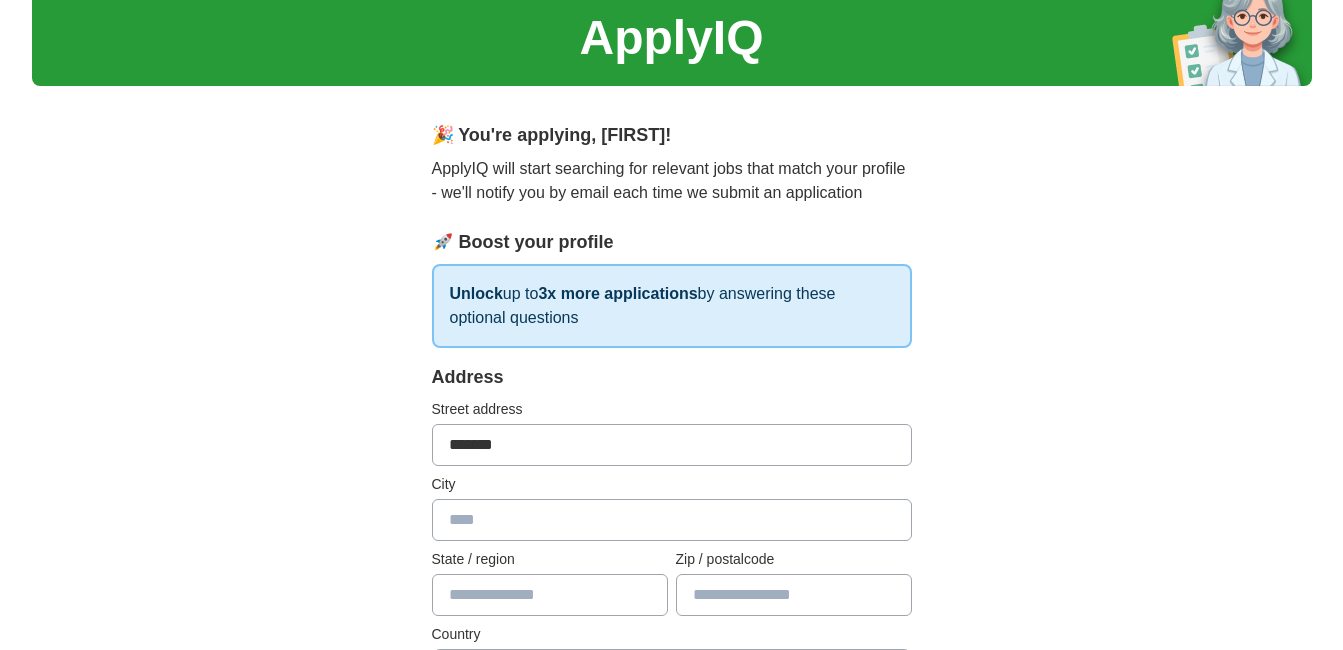 scroll, scrollTop: 100, scrollLeft: 0, axis: vertical 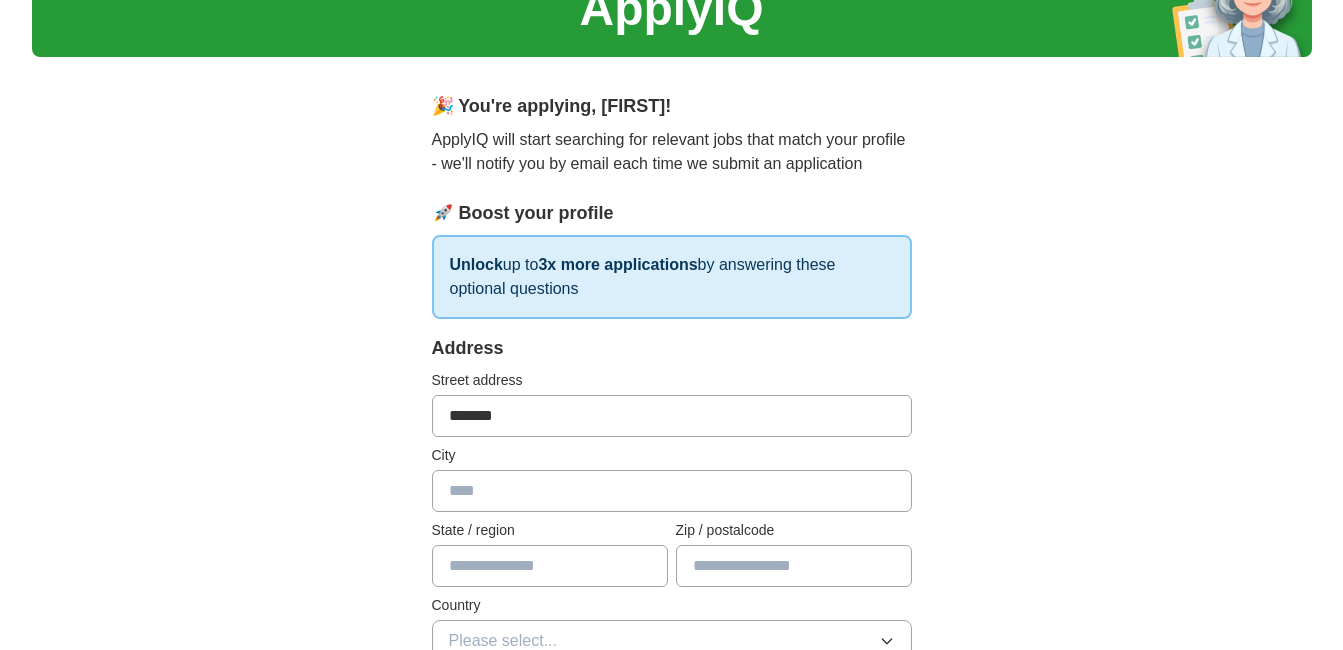 type on "*******" 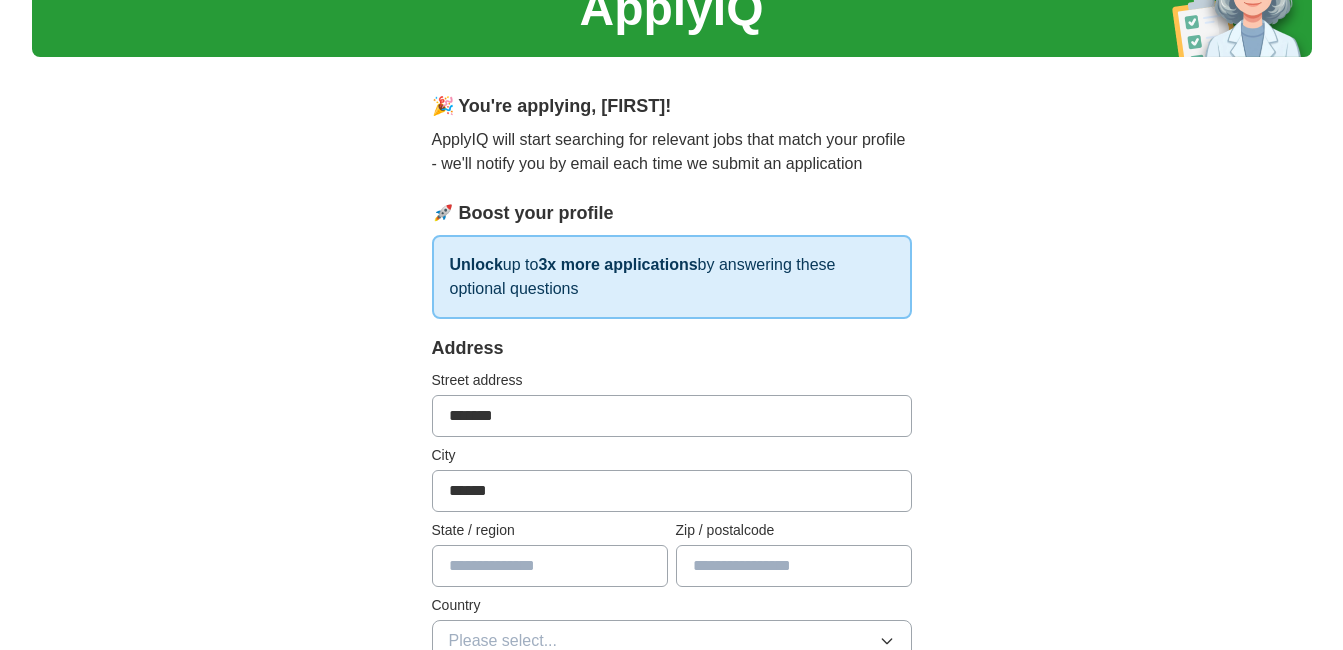 type on "******" 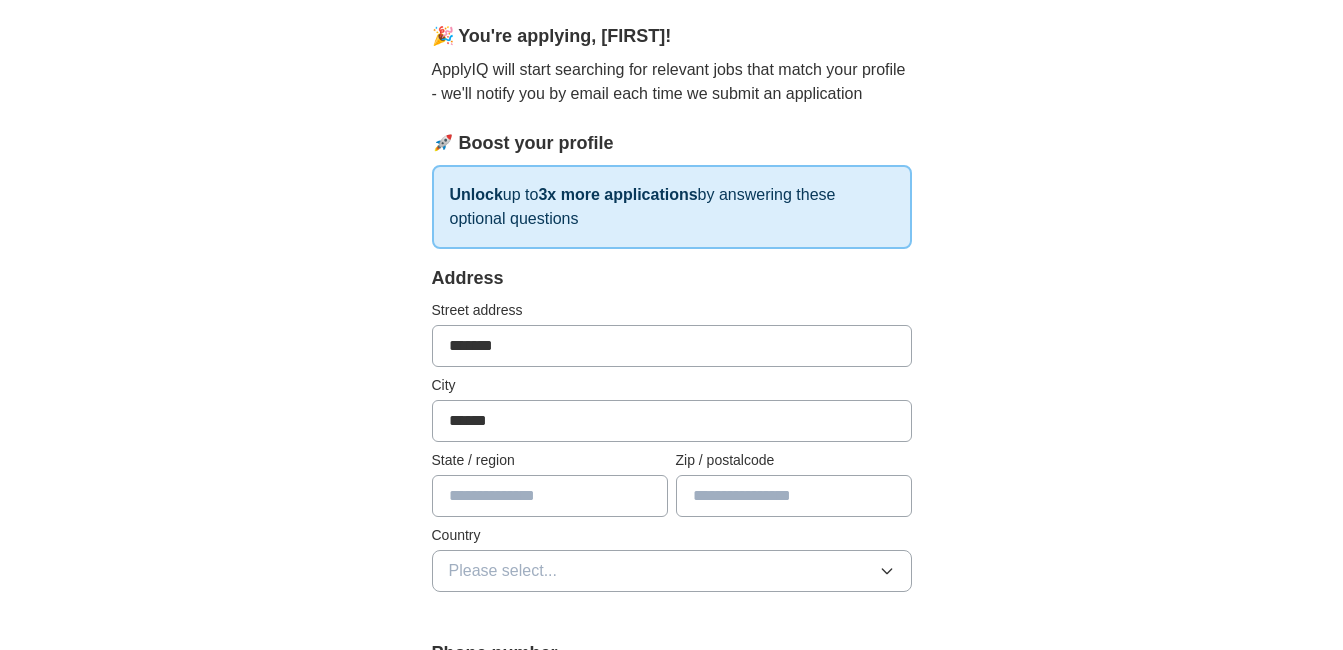 scroll, scrollTop: 200, scrollLeft: 0, axis: vertical 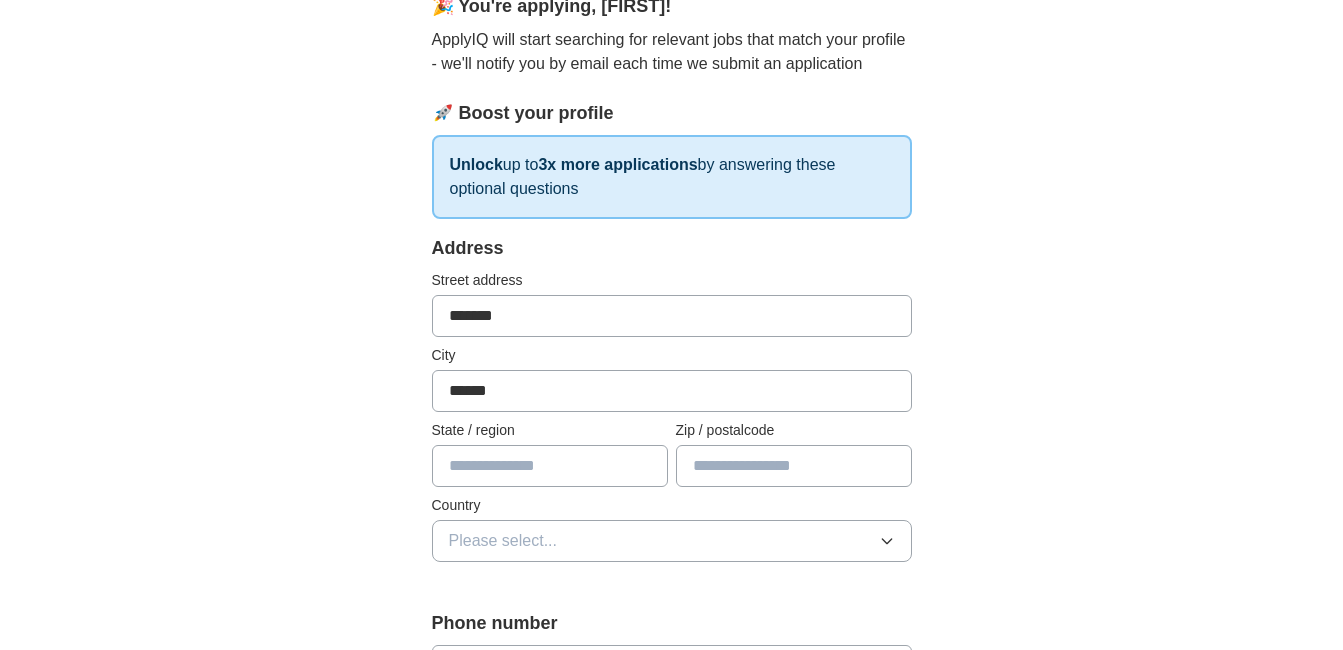 drag, startPoint x: 576, startPoint y: 297, endPoint x: 423, endPoint y: 323, distance: 155.19342 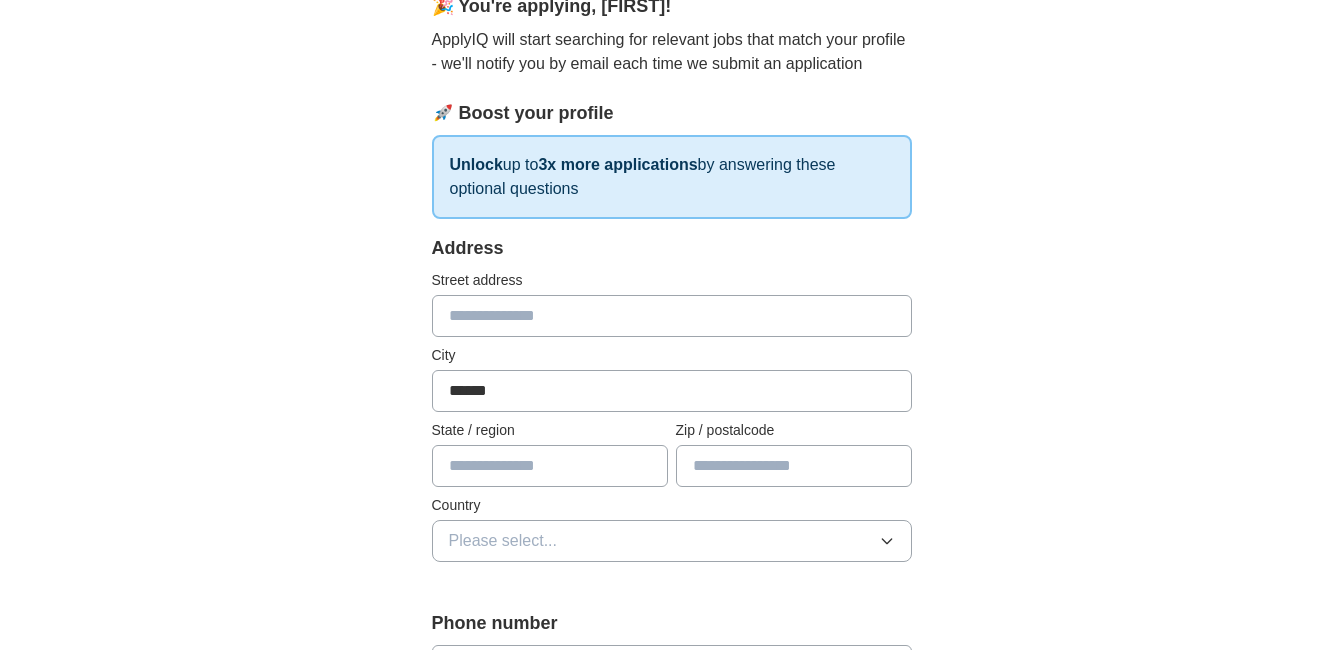 type 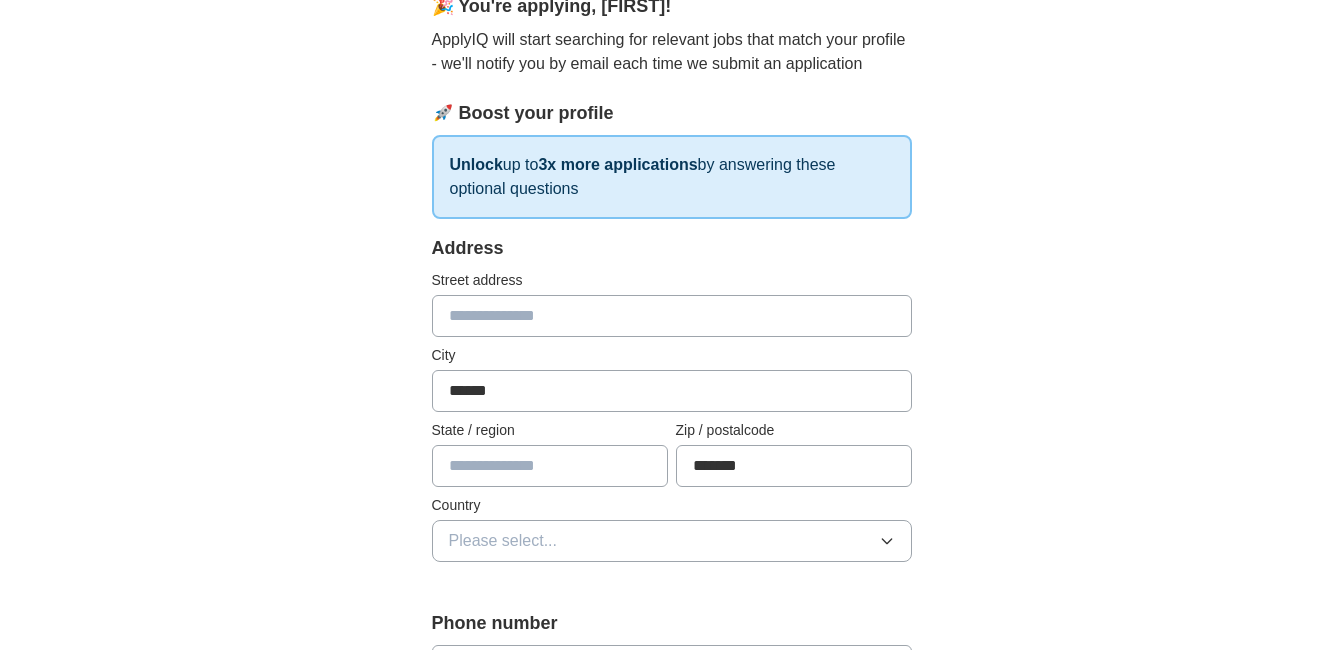 type on "*******" 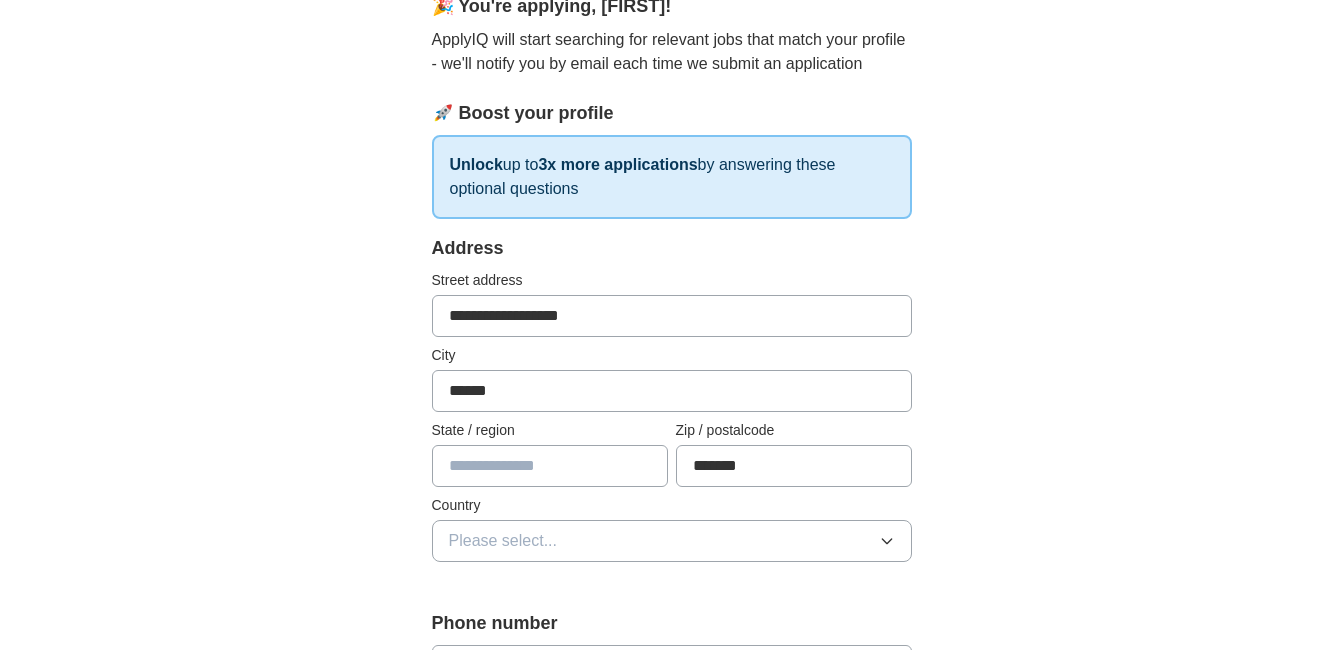 drag, startPoint x: 450, startPoint y: 314, endPoint x: 467, endPoint y: 341, distance: 31.906113 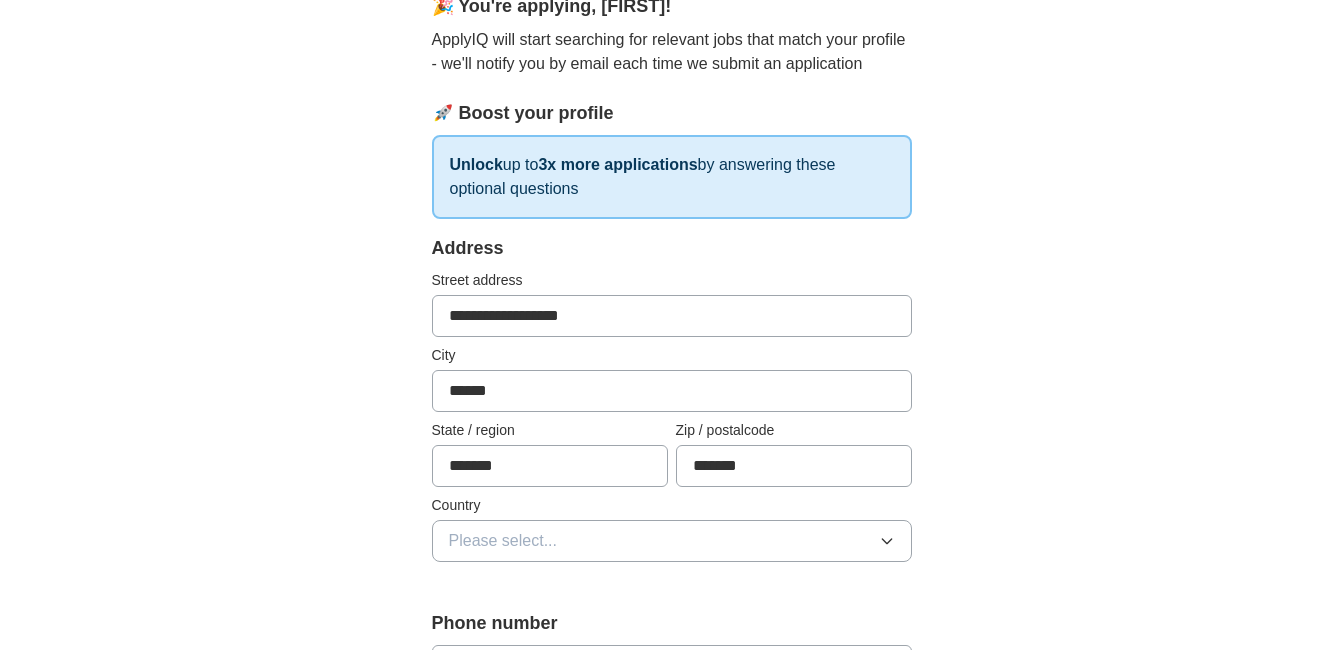 type on "******" 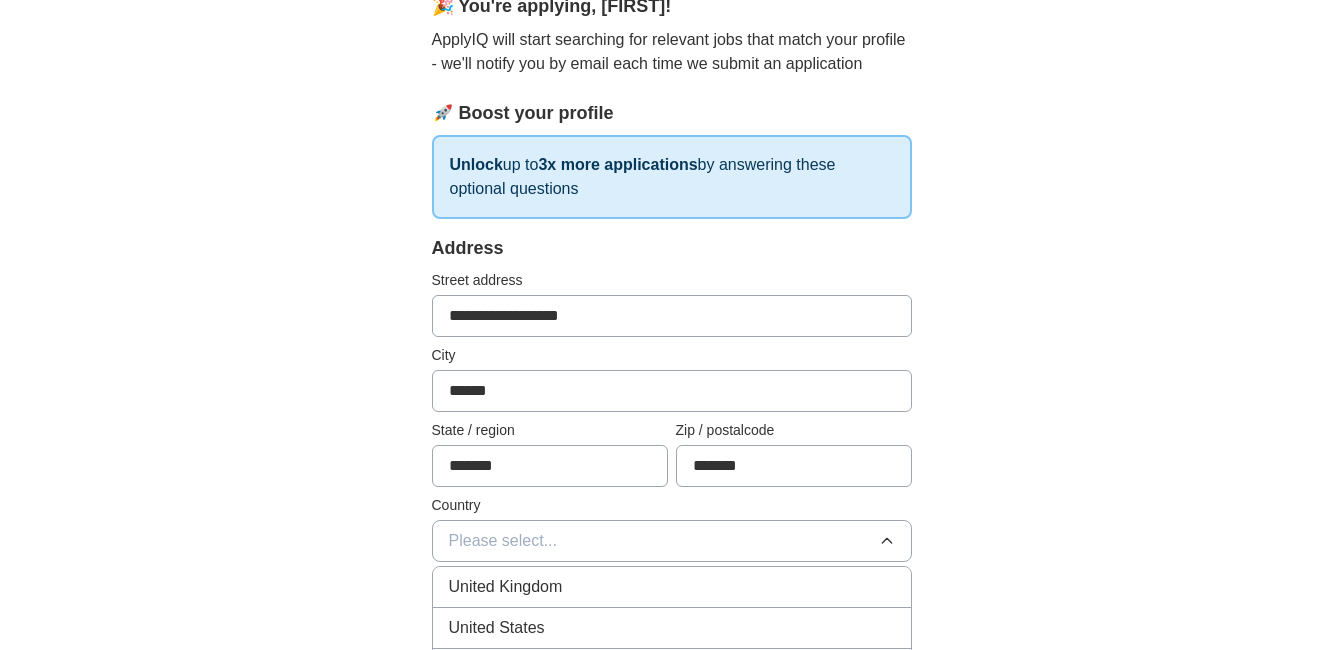 click on "United Kingdom" at bounding box center (672, 587) 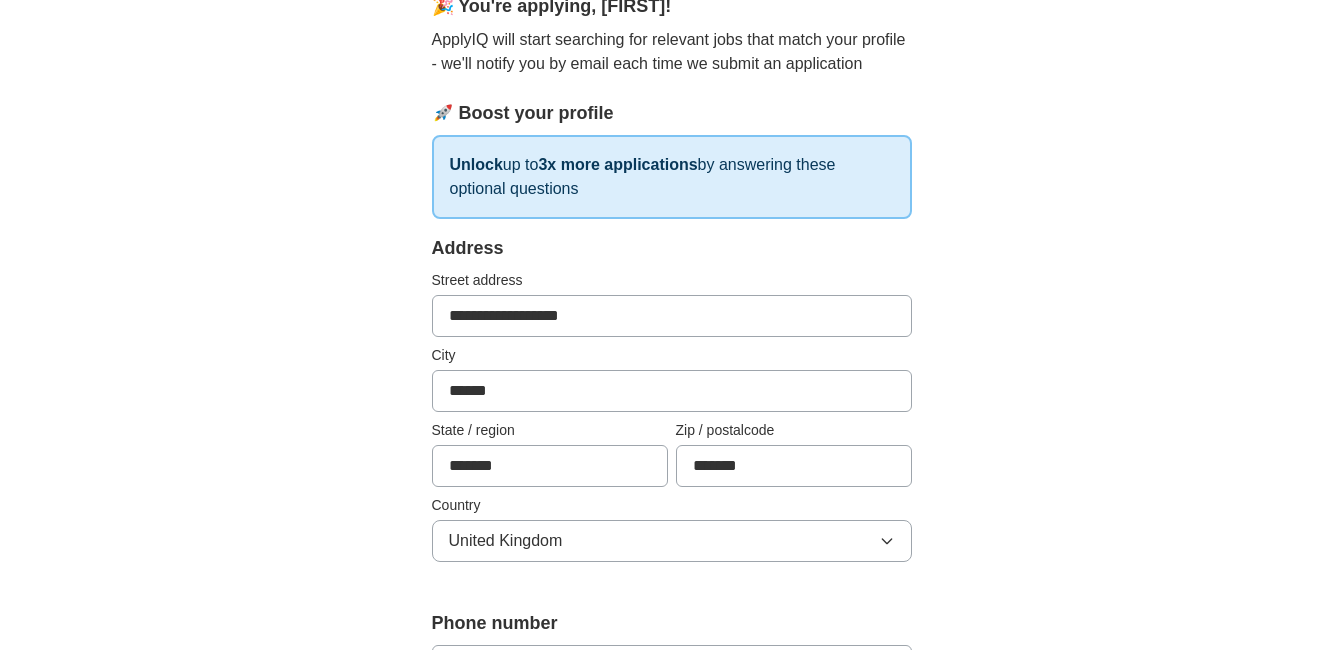 click on "United Kingdom" at bounding box center (672, 541) 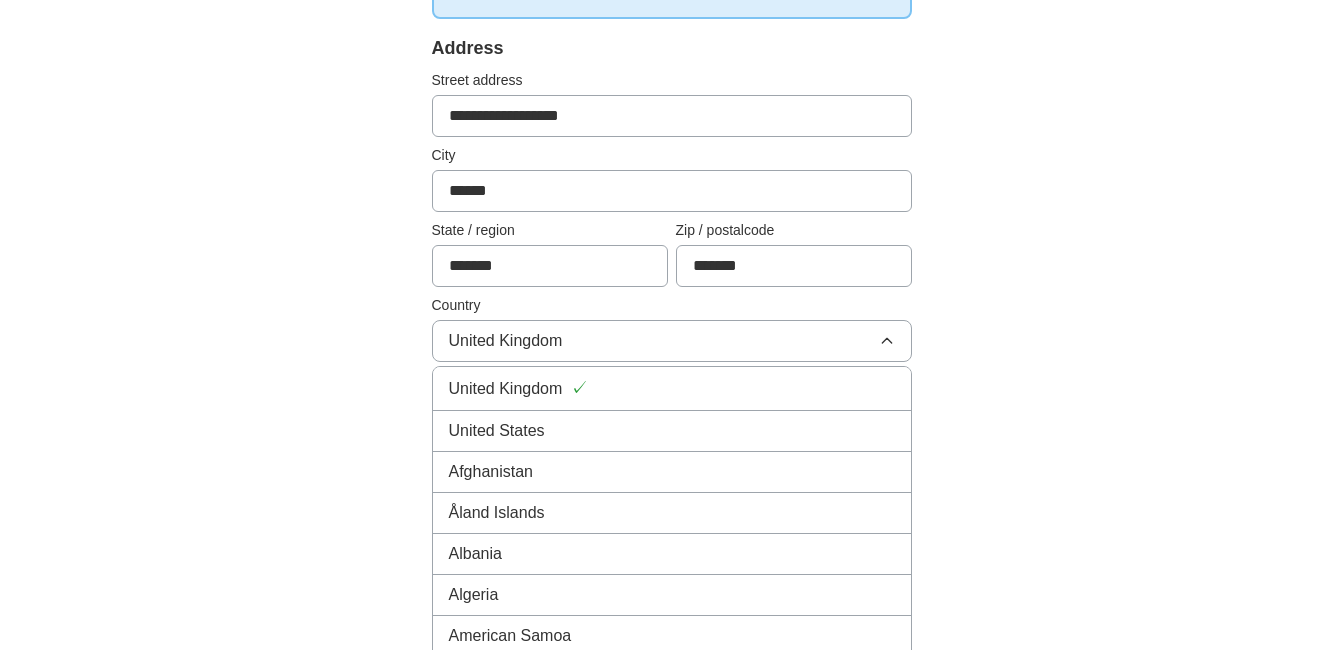 scroll, scrollTop: 500, scrollLeft: 0, axis: vertical 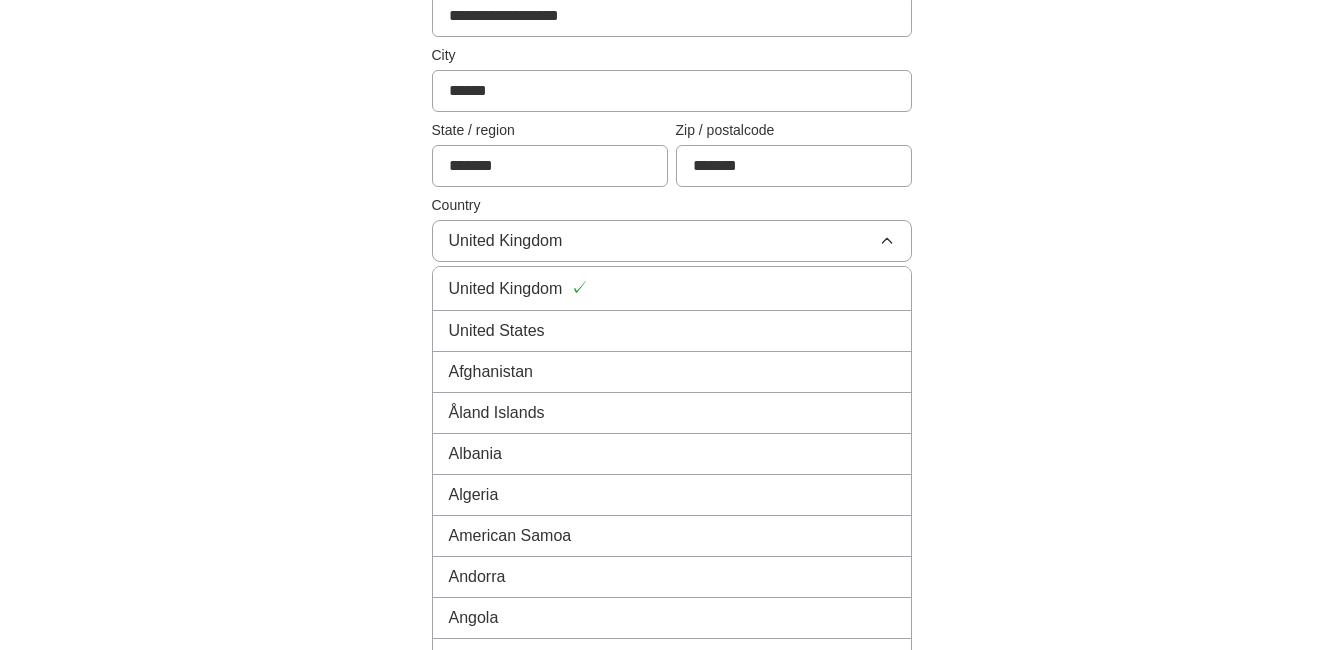 click on "United Kingdom" at bounding box center [506, 289] 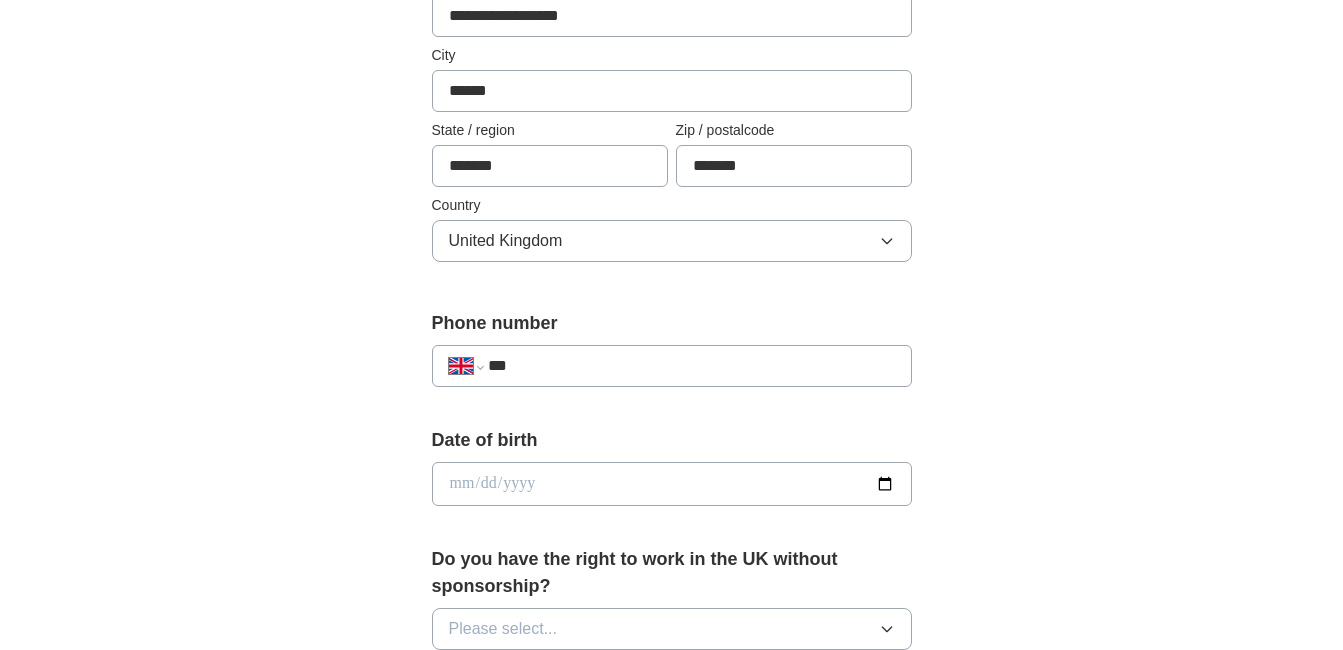 click on "***" at bounding box center [691, 366] 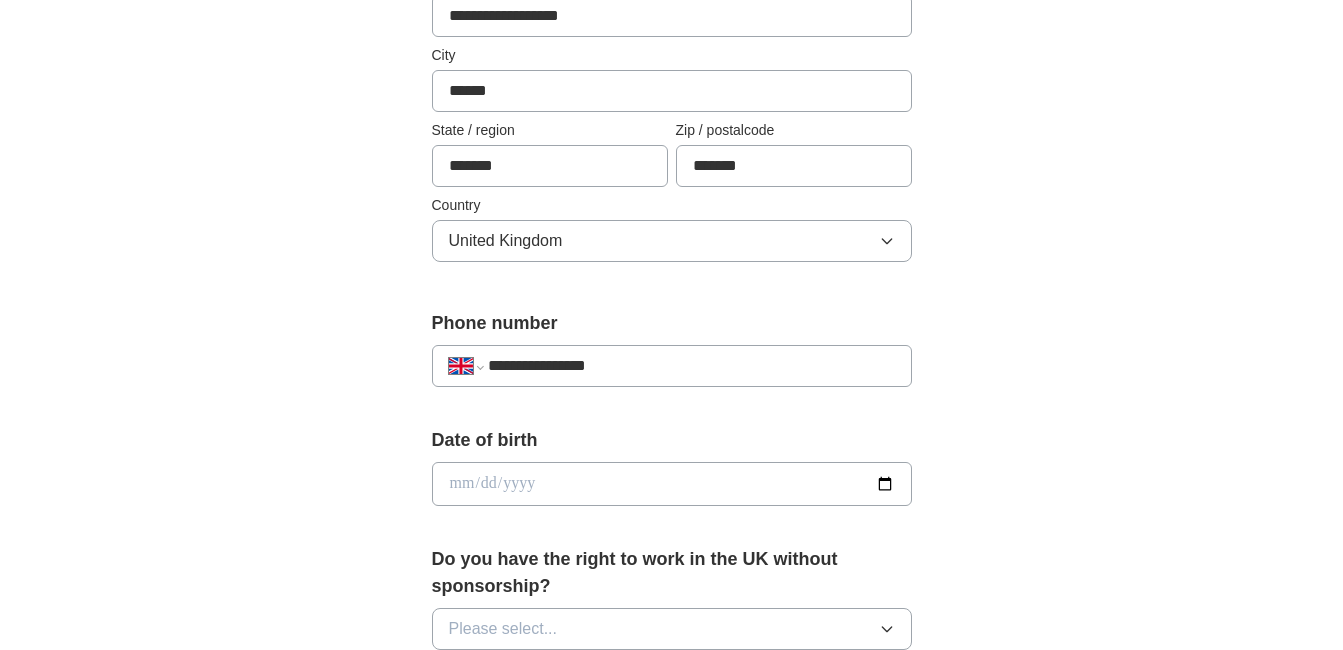 type on "**********" 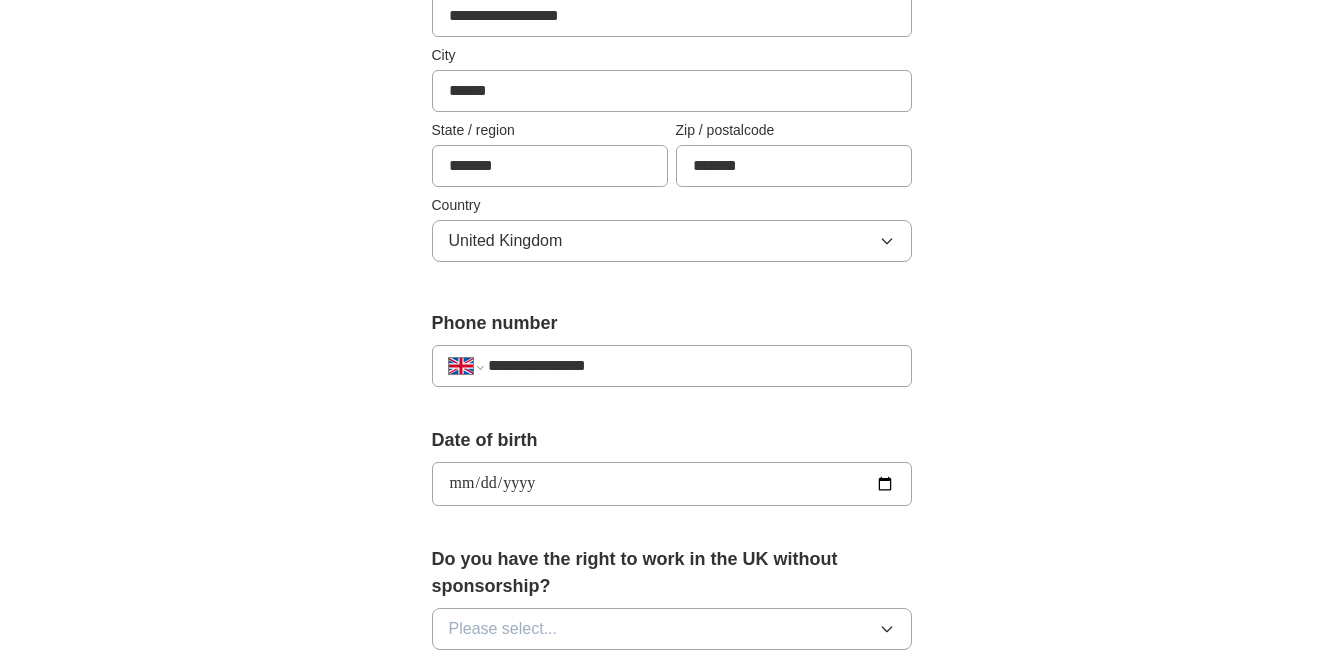type on "**********" 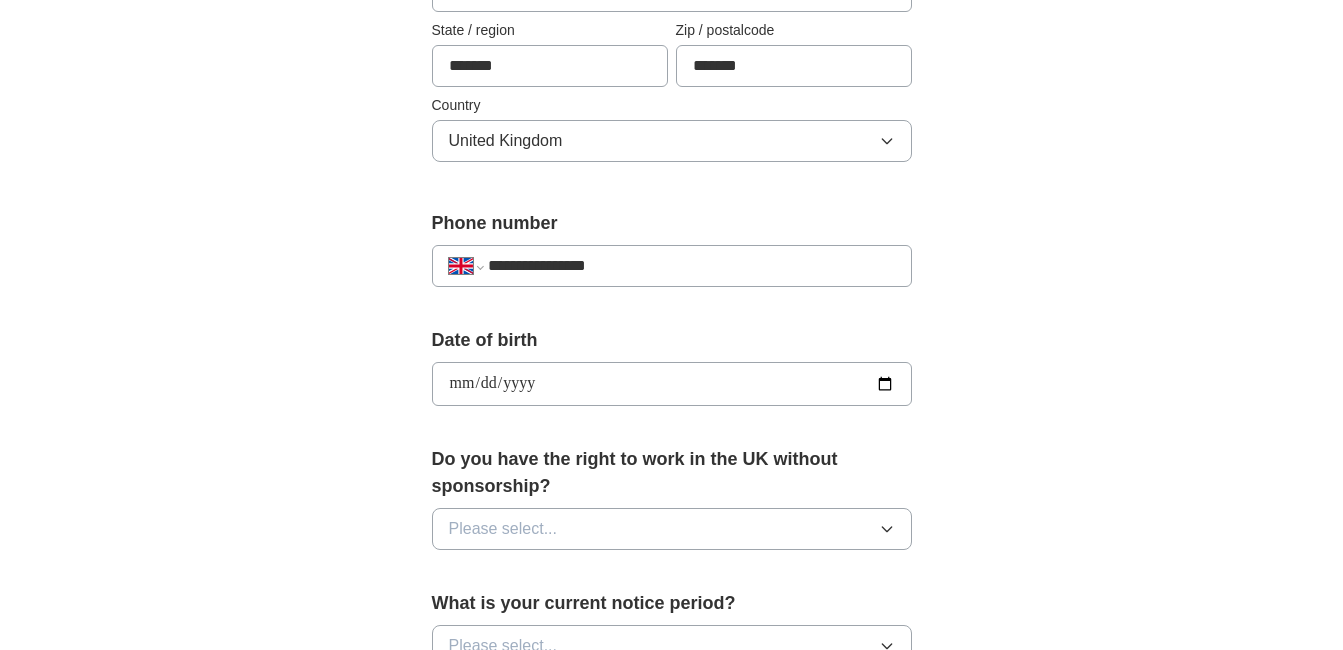 click on "Please select..." at bounding box center [672, 529] 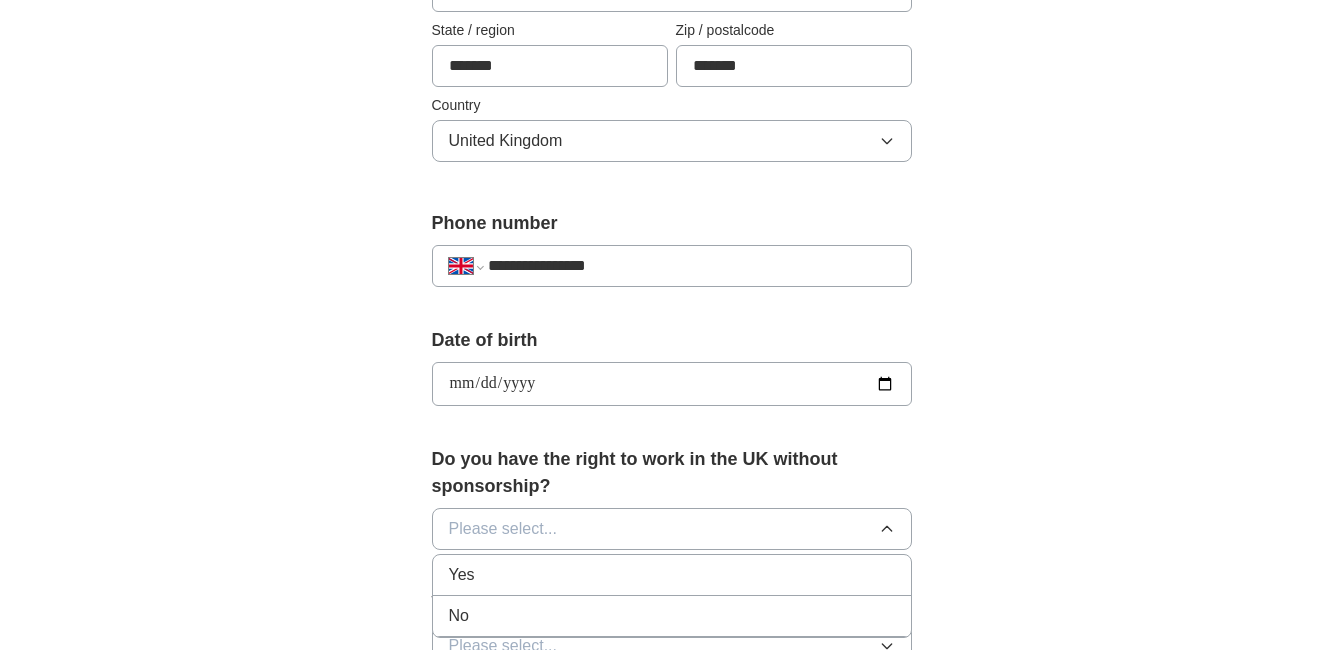 click on "Yes" at bounding box center (672, 575) 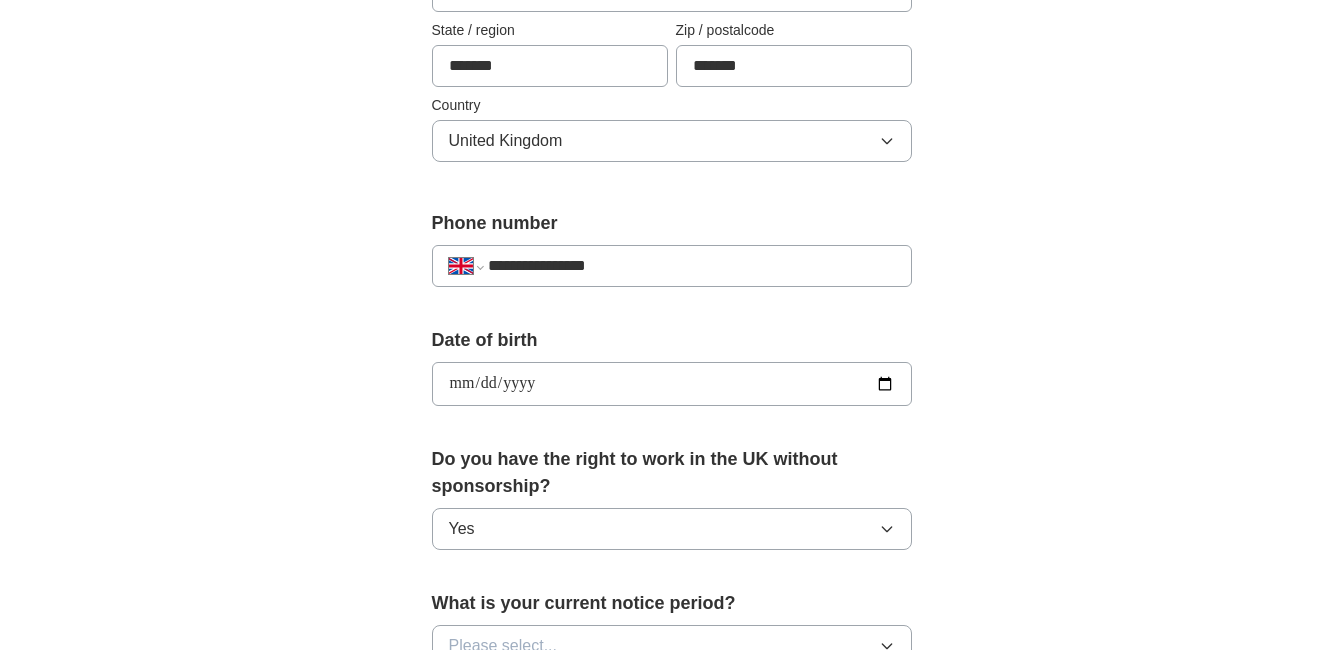 scroll, scrollTop: 700, scrollLeft: 0, axis: vertical 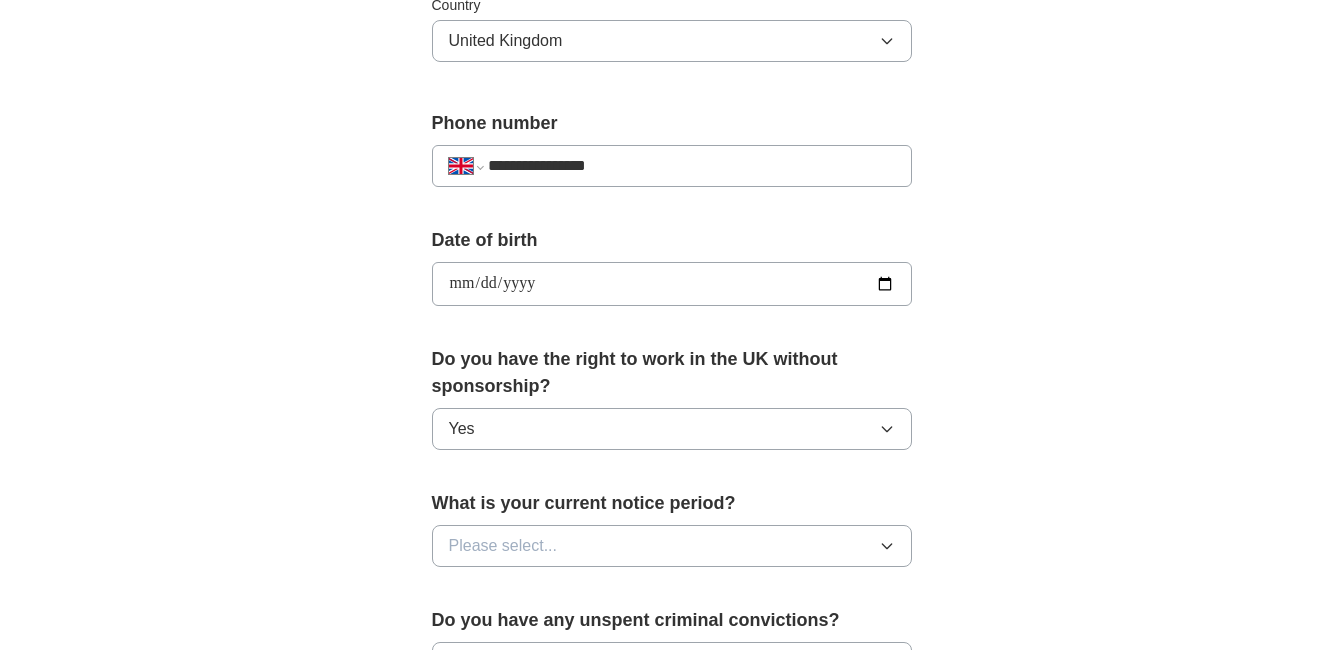 click on "Please select..." at bounding box center (672, 546) 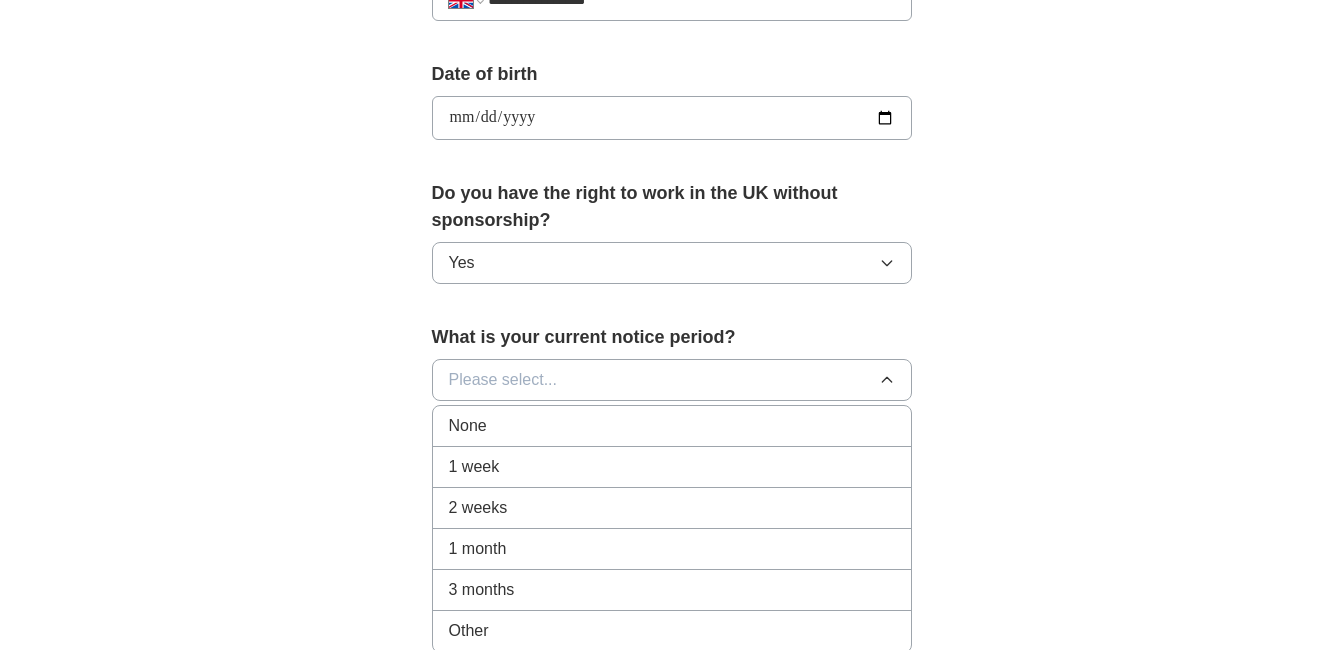 scroll, scrollTop: 900, scrollLeft: 0, axis: vertical 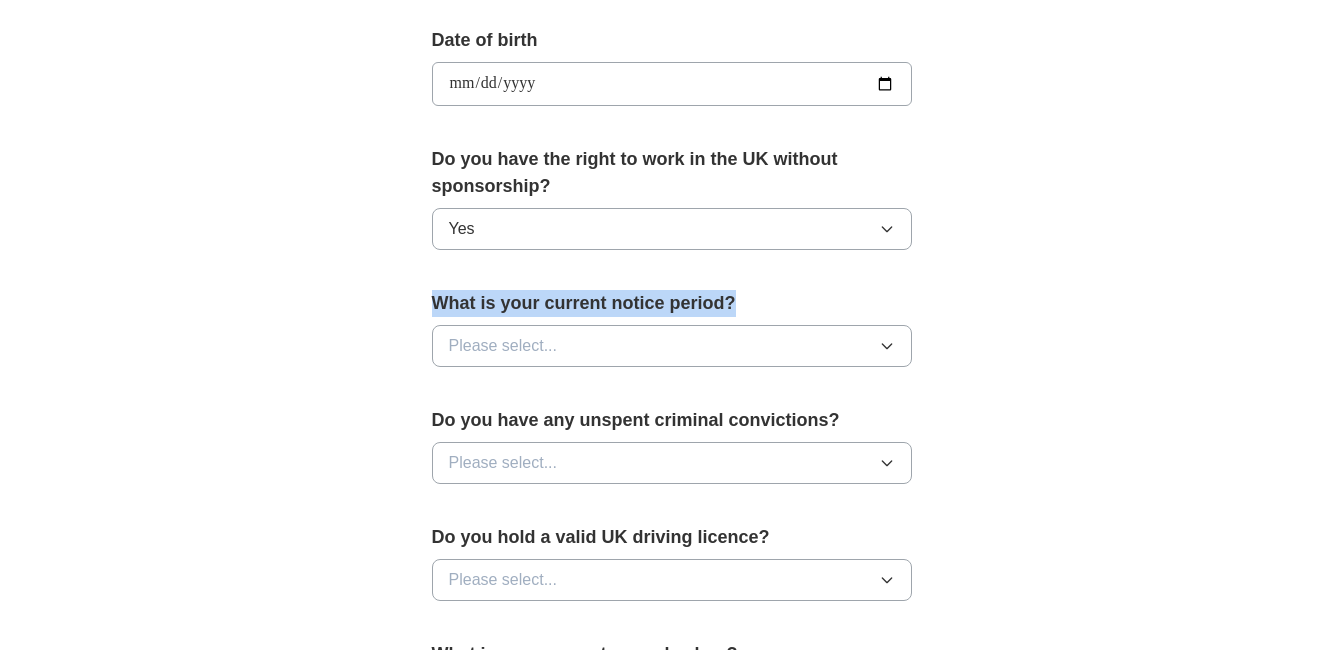 drag, startPoint x: 758, startPoint y: 286, endPoint x: 406, endPoint y: 283, distance: 352.0128 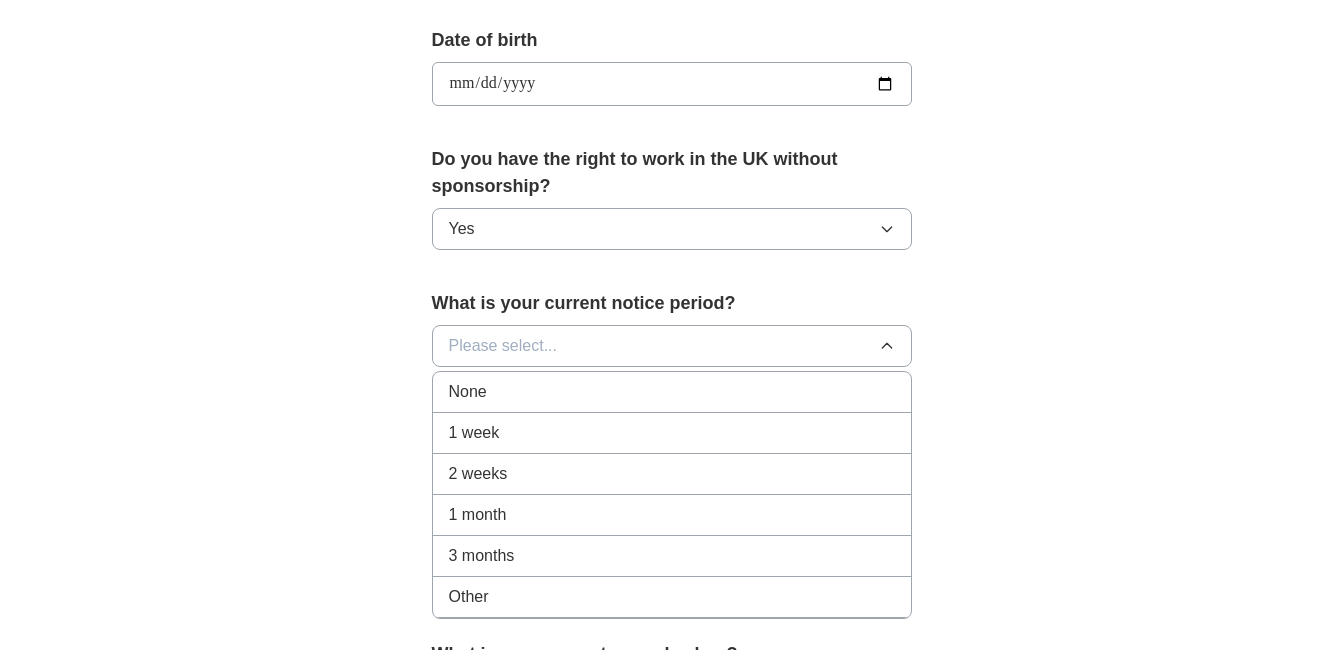 click on "1 week" at bounding box center (474, 433) 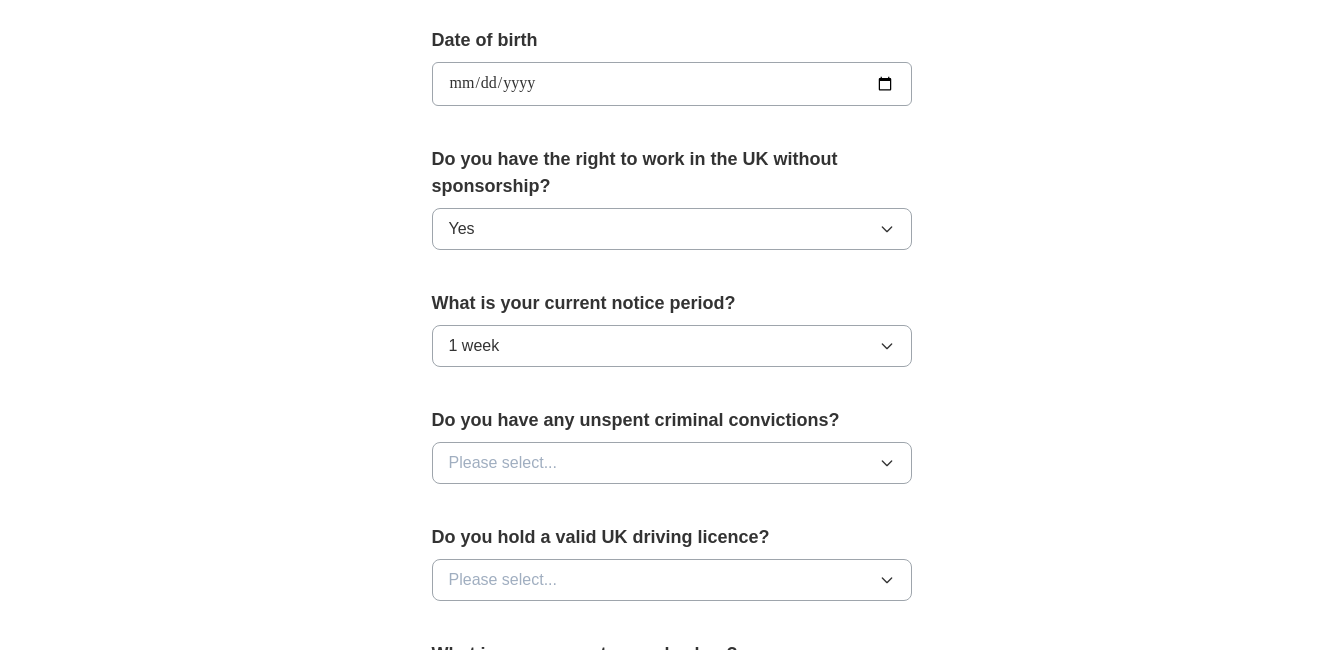 click on "Please select..." at bounding box center [672, 463] 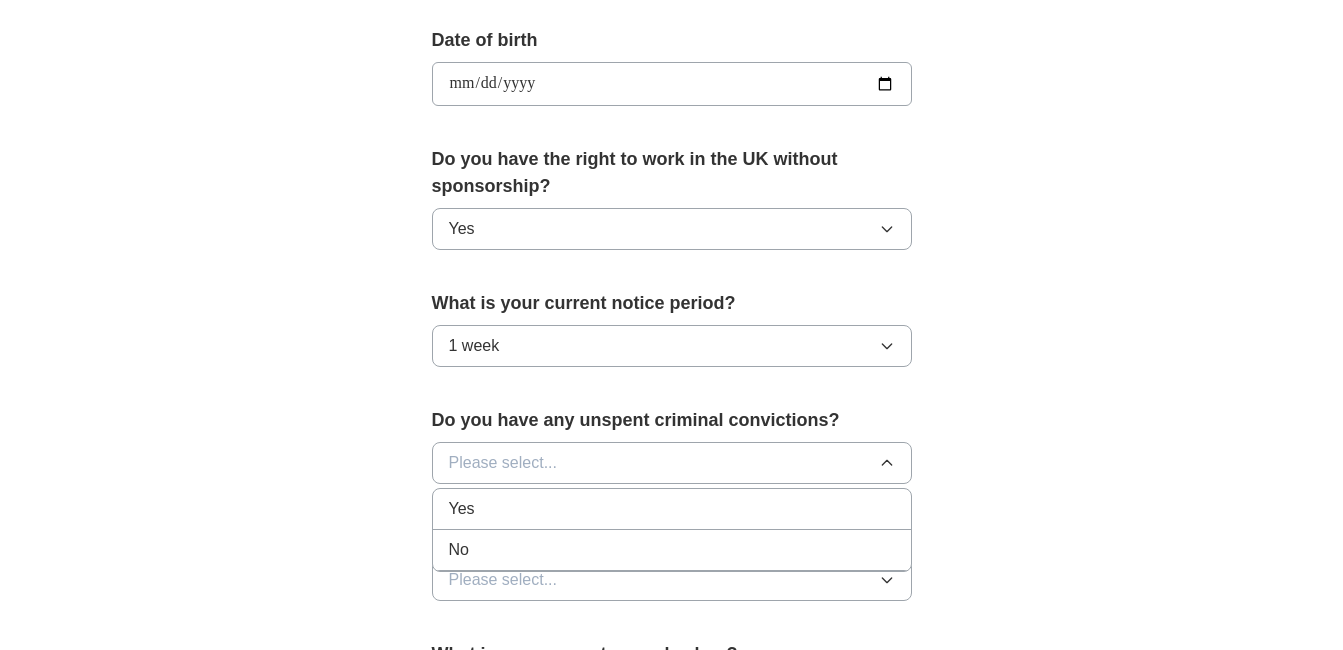 click on "No" at bounding box center [672, 550] 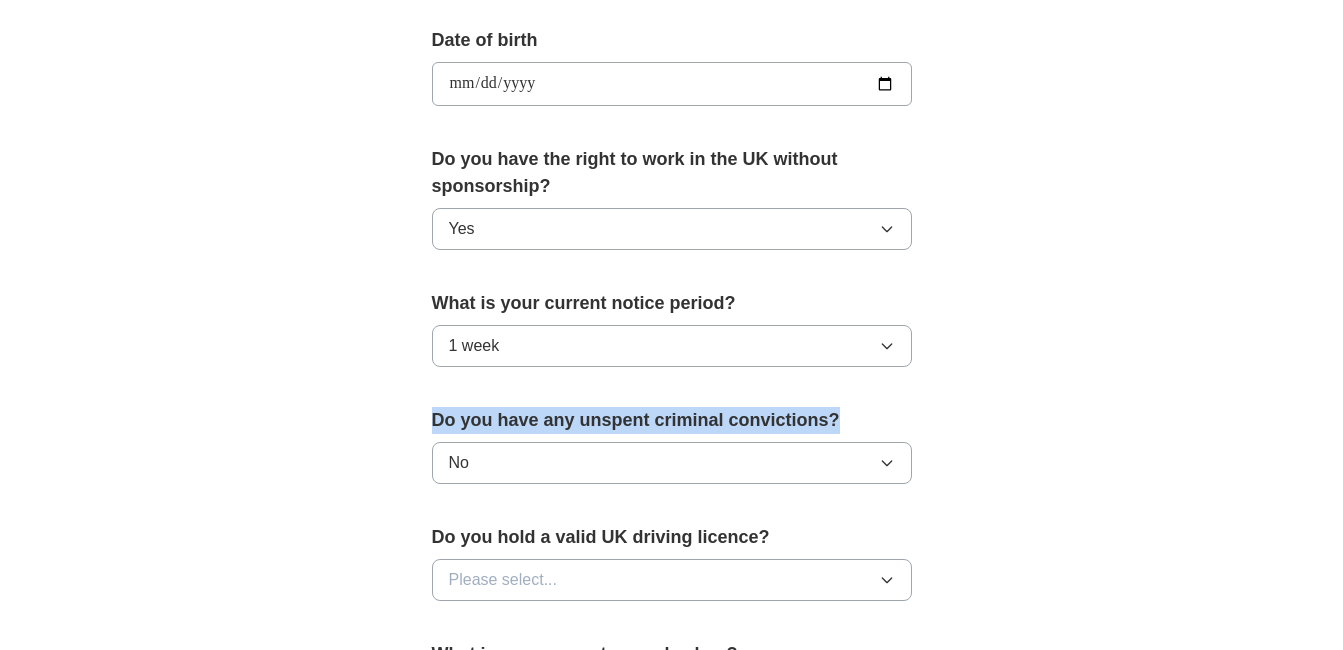 drag, startPoint x: 843, startPoint y: 411, endPoint x: 436, endPoint y: 414, distance: 407.01105 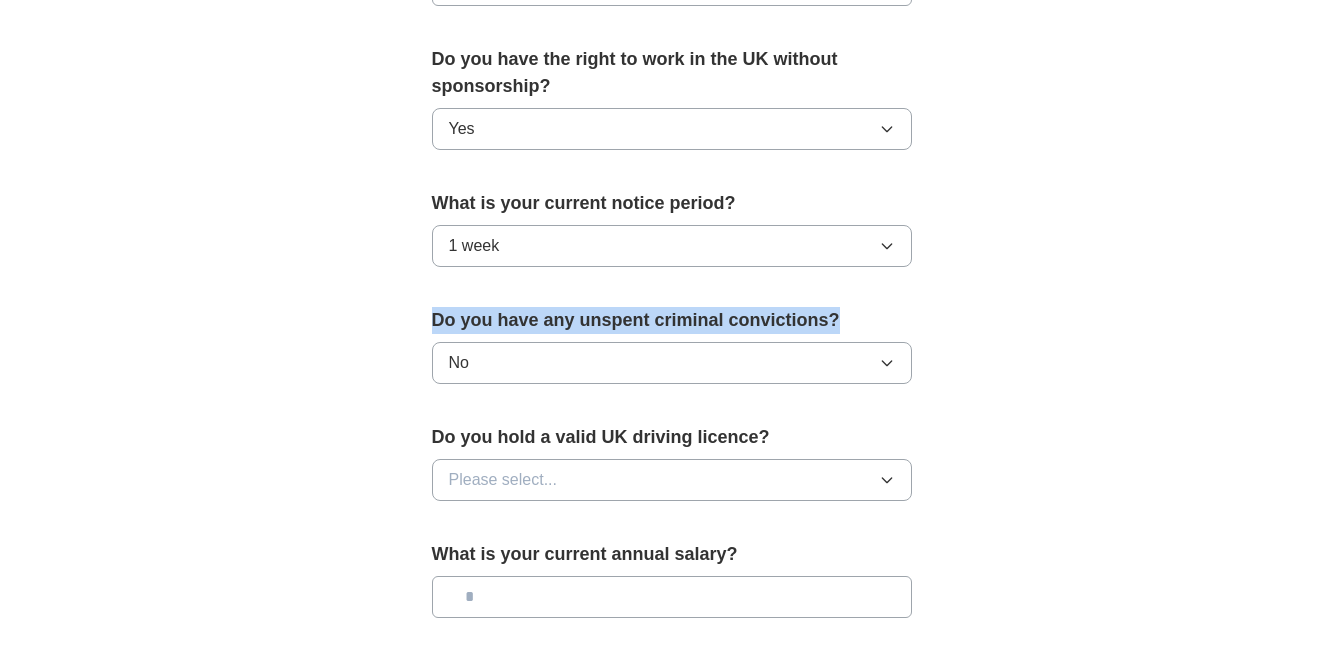 click on "Please select..." at bounding box center (672, 480) 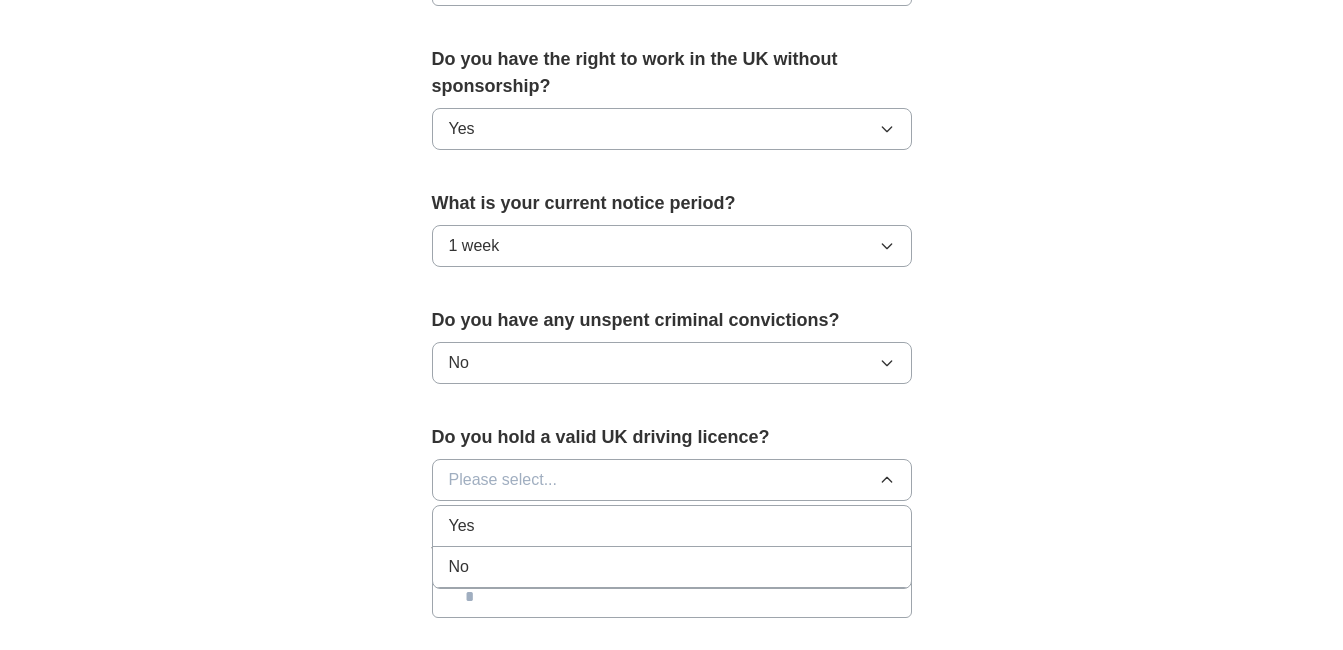 click on "No" at bounding box center (672, 567) 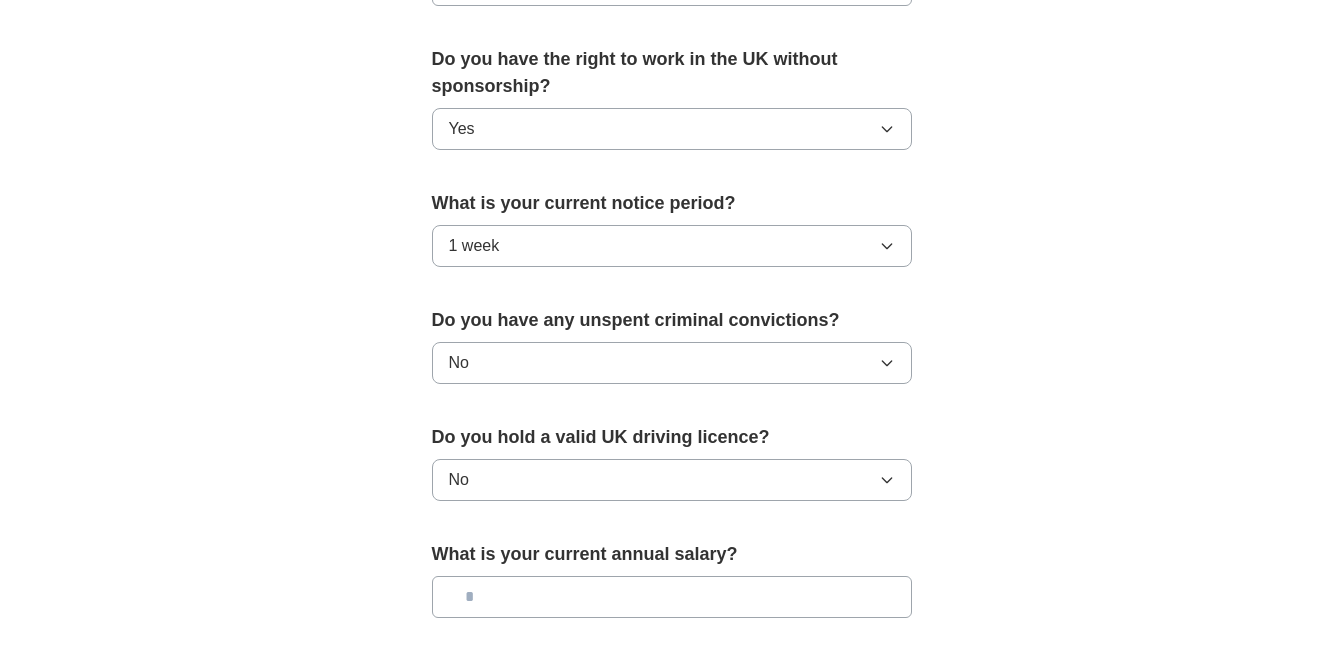 scroll, scrollTop: 1100, scrollLeft: 0, axis: vertical 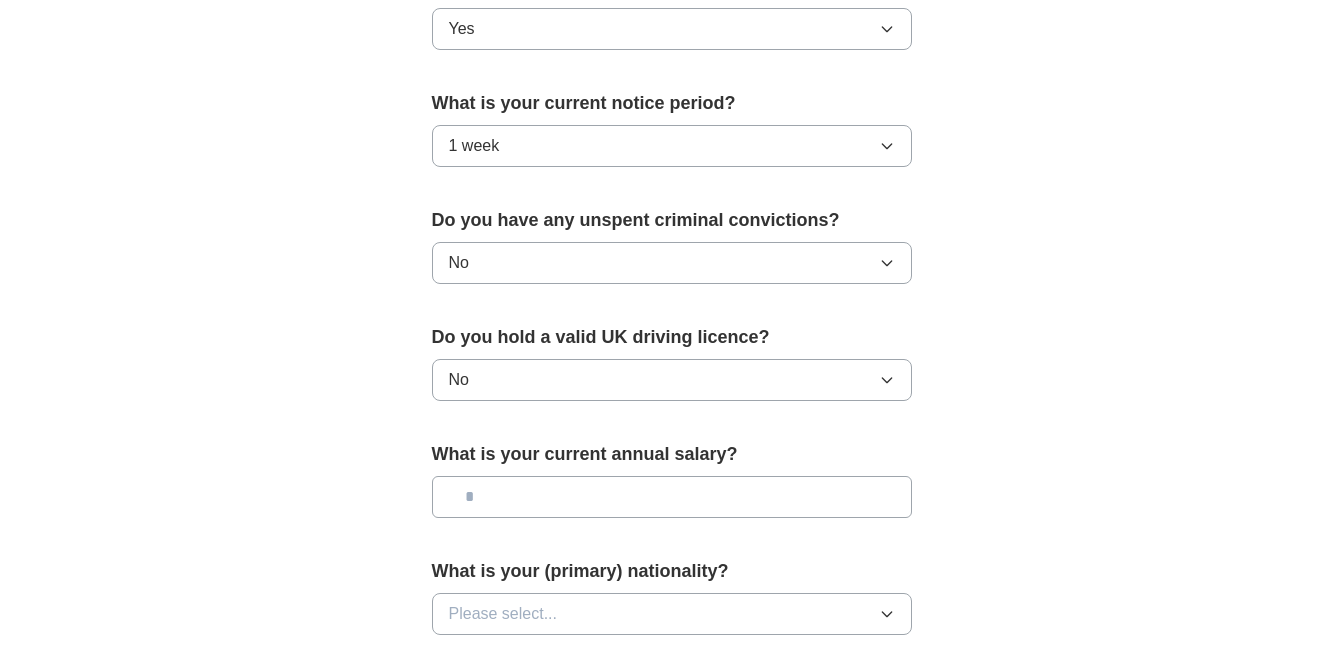 click at bounding box center [672, 497] 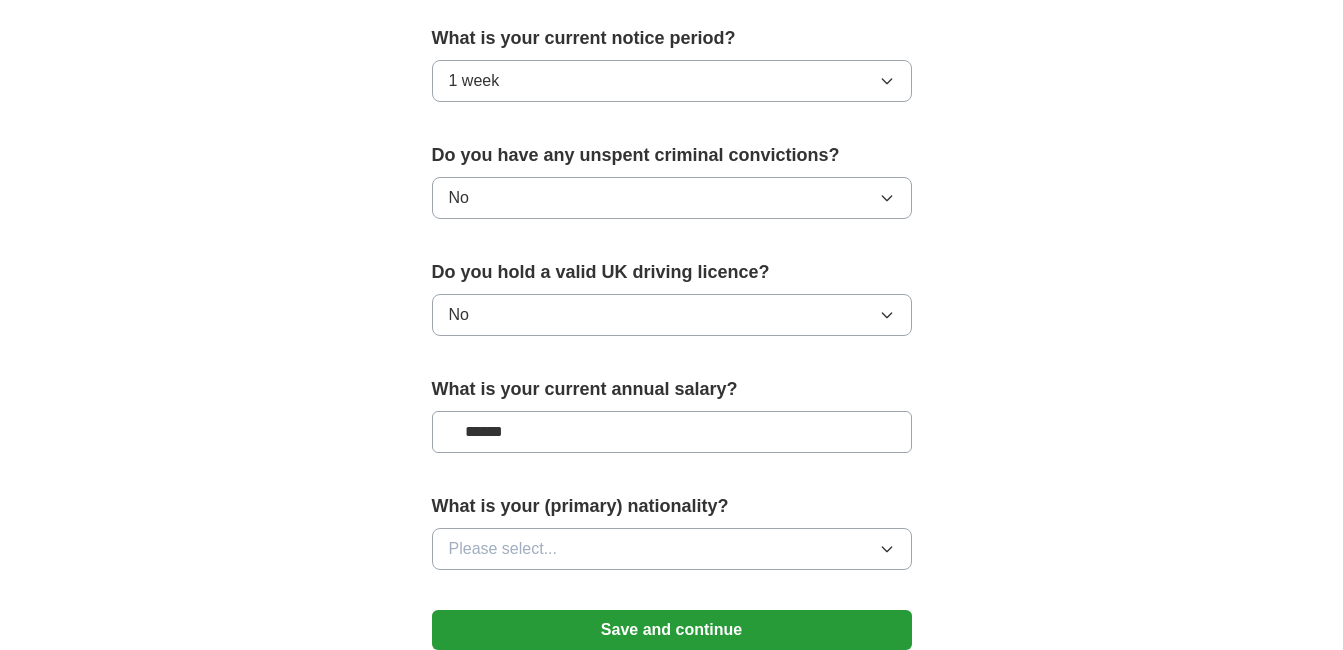 scroll, scrollTop: 1200, scrollLeft: 0, axis: vertical 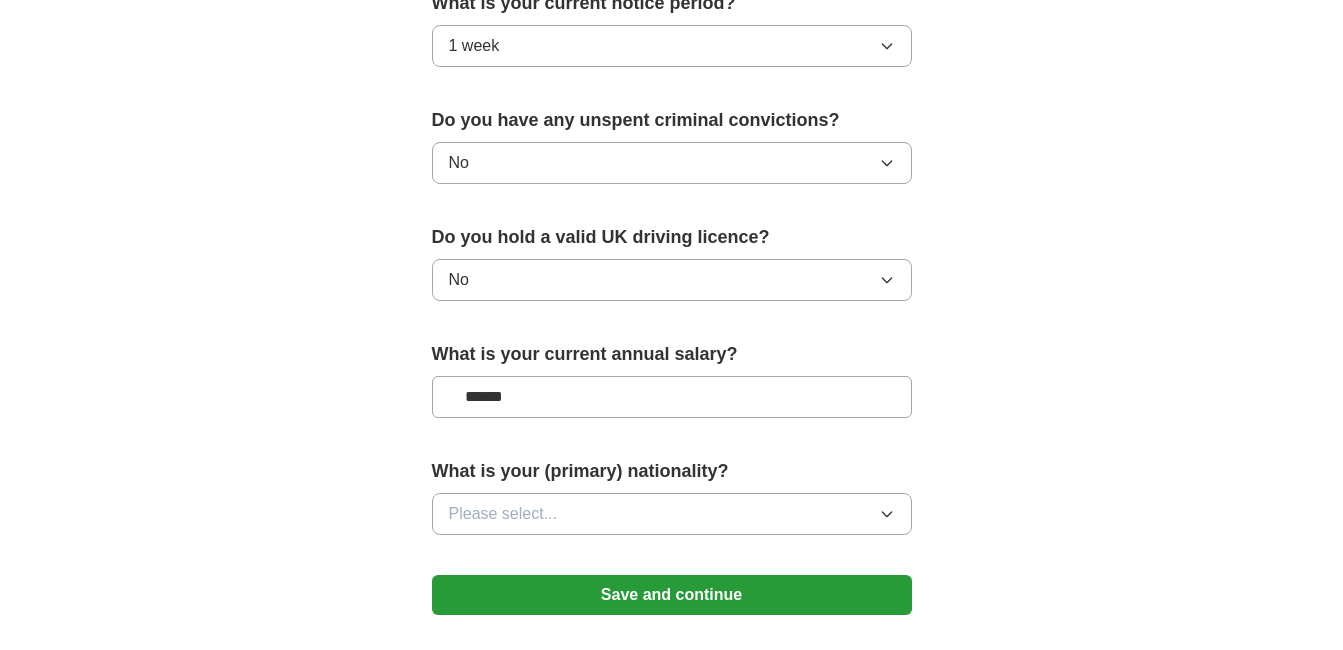 type on "******" 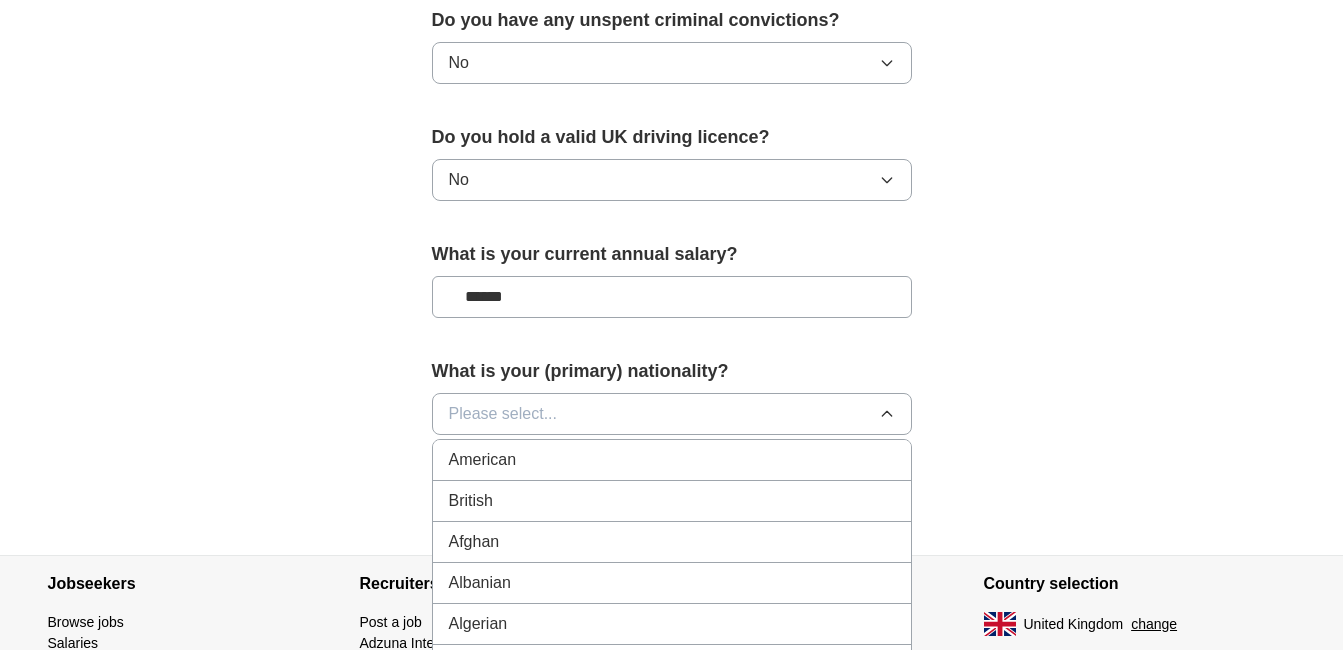 scroll, scrollTop: 1400, scrollLeft: 0, axis: vertical 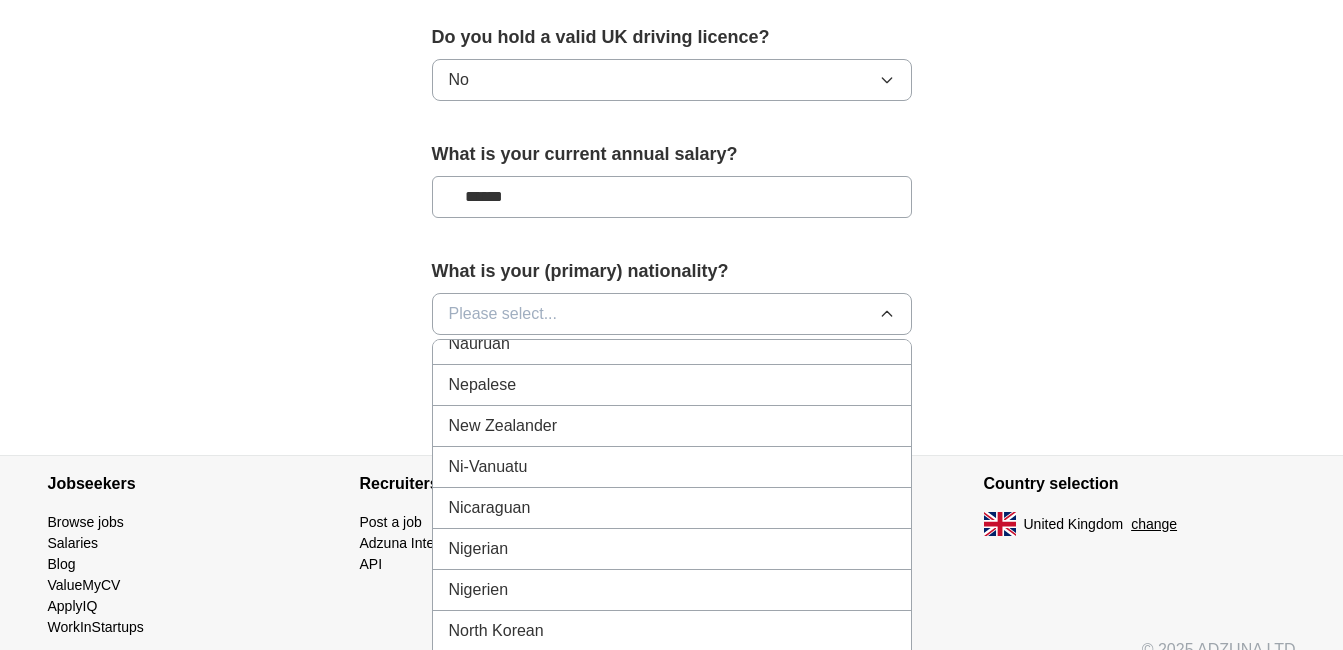 click on "Nepalese" at bounding box center (672, 385) 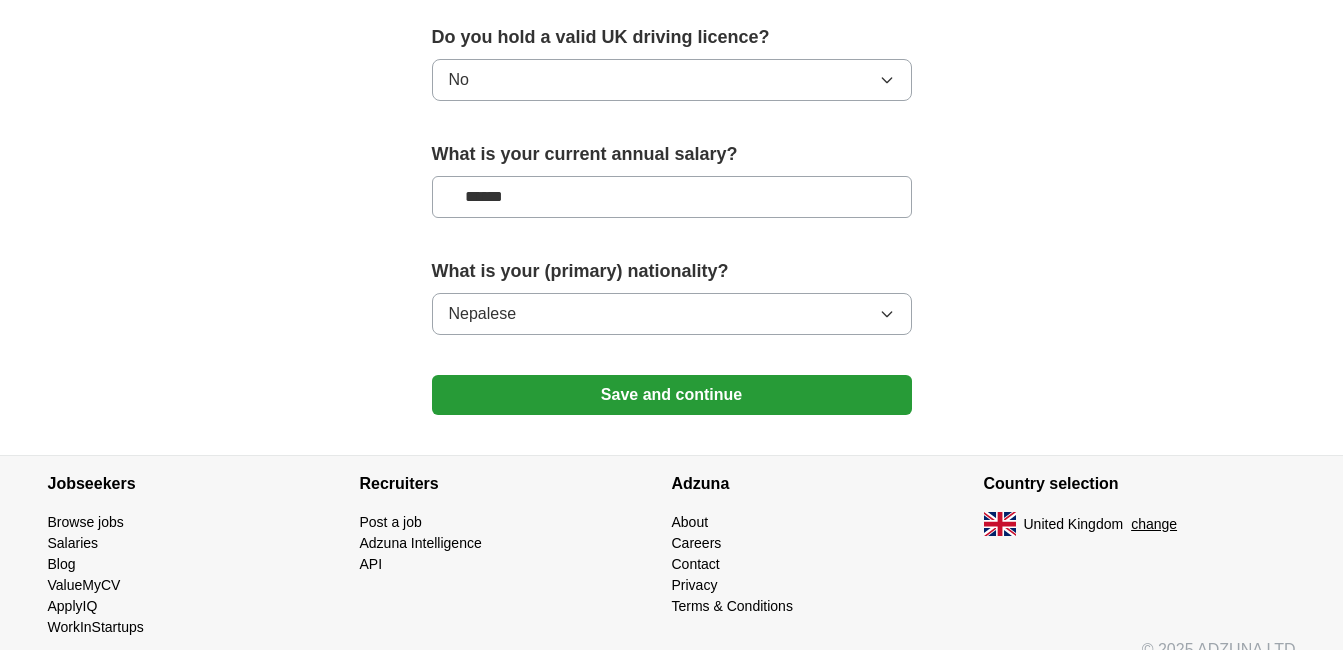 click on "Save and continue" at bounding box center [672, 395] 